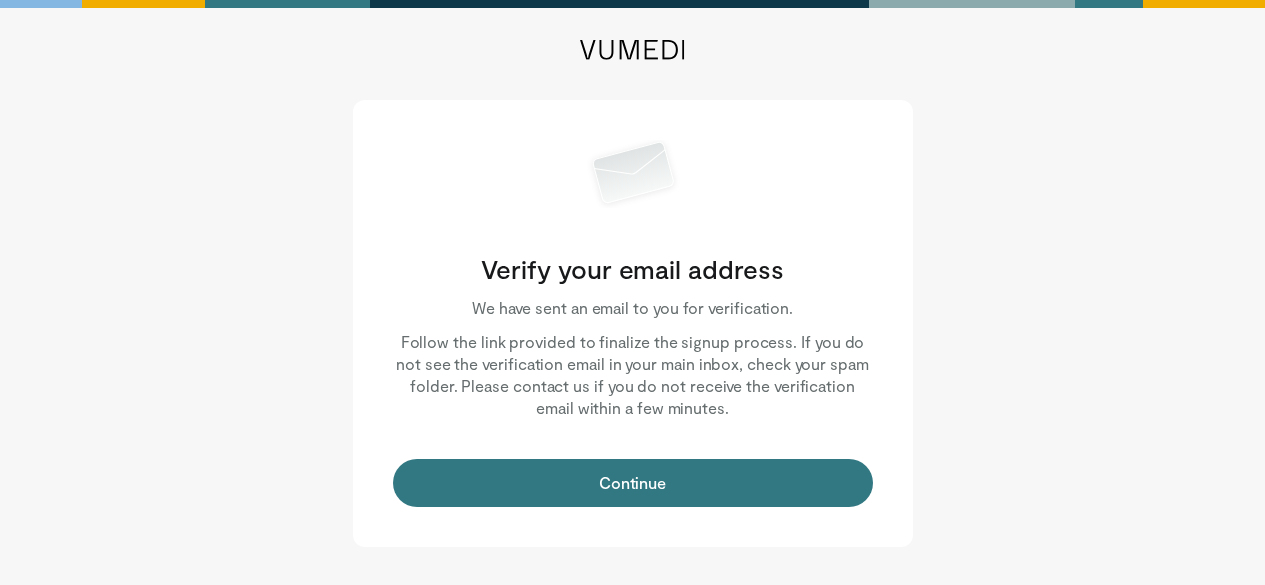 scroll, scrollTop: 0, scrollLeft: 0, axis: both 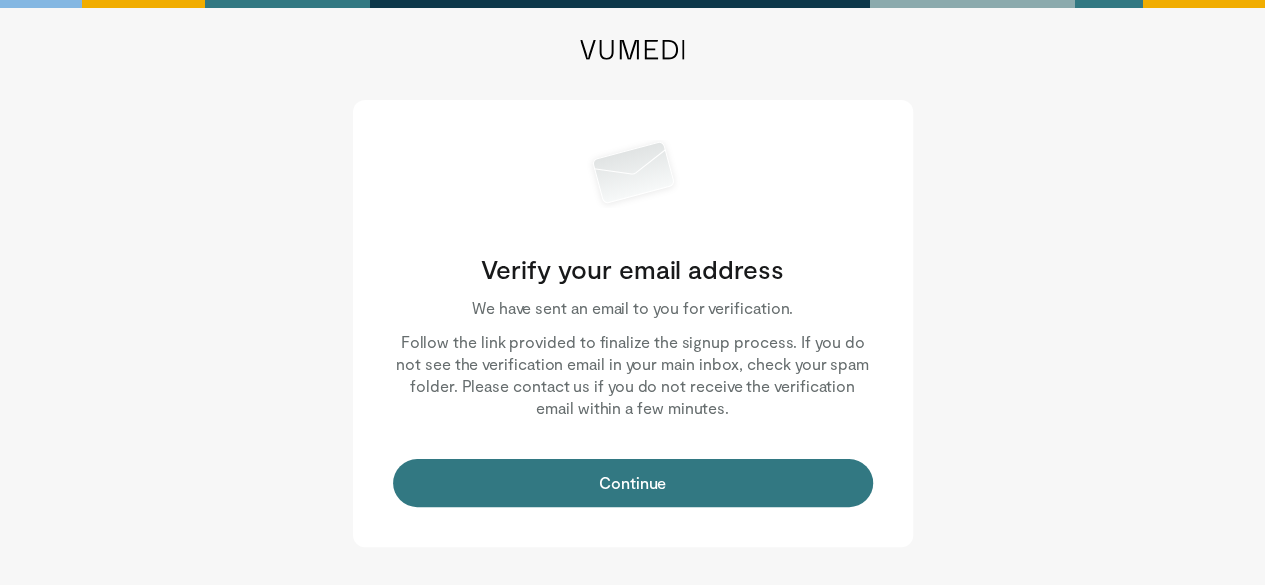 click on "Continue" at bounding box center (633, 483) 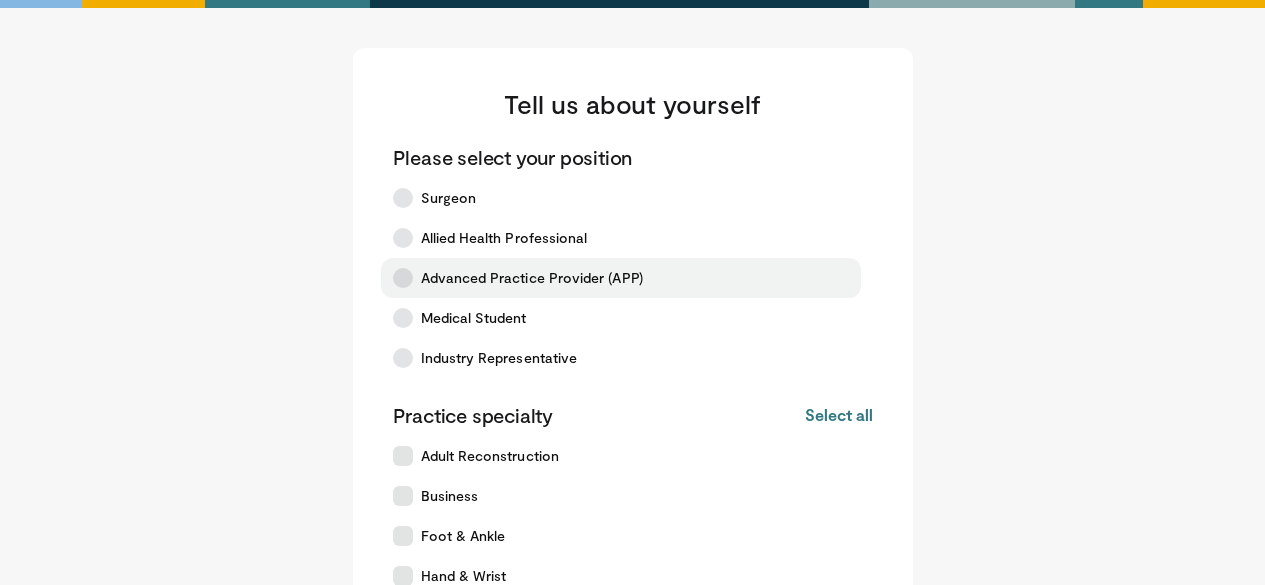 scroll, scrollTop: 0, scrollLeft: 0, axis: both 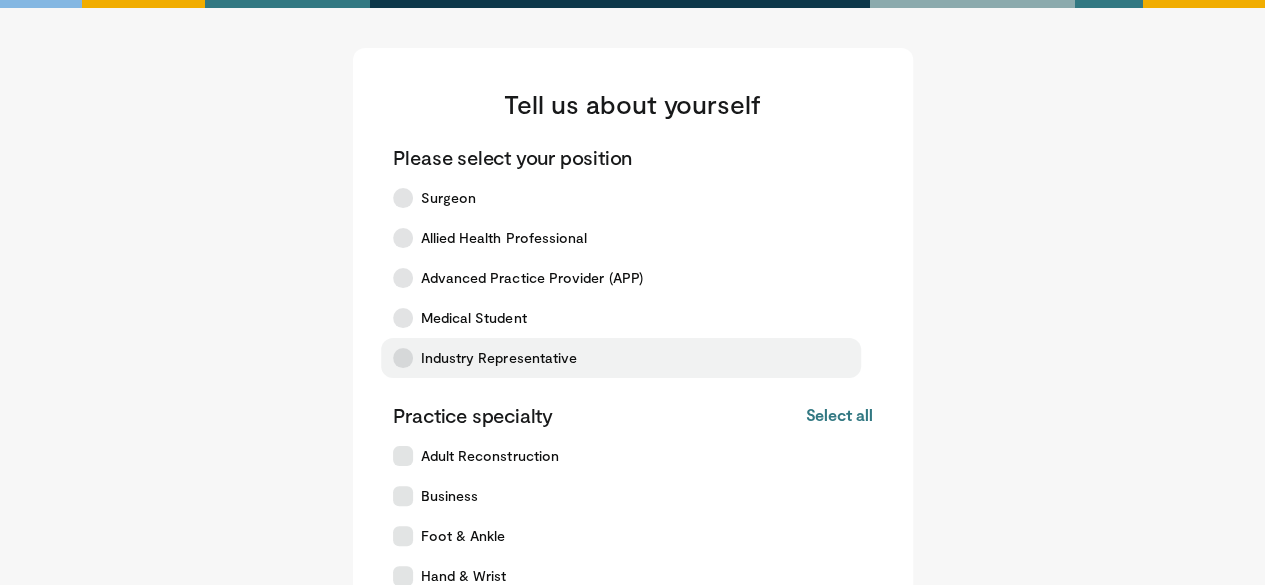 click on "Industry Representative" at bounding box center (499, 358) 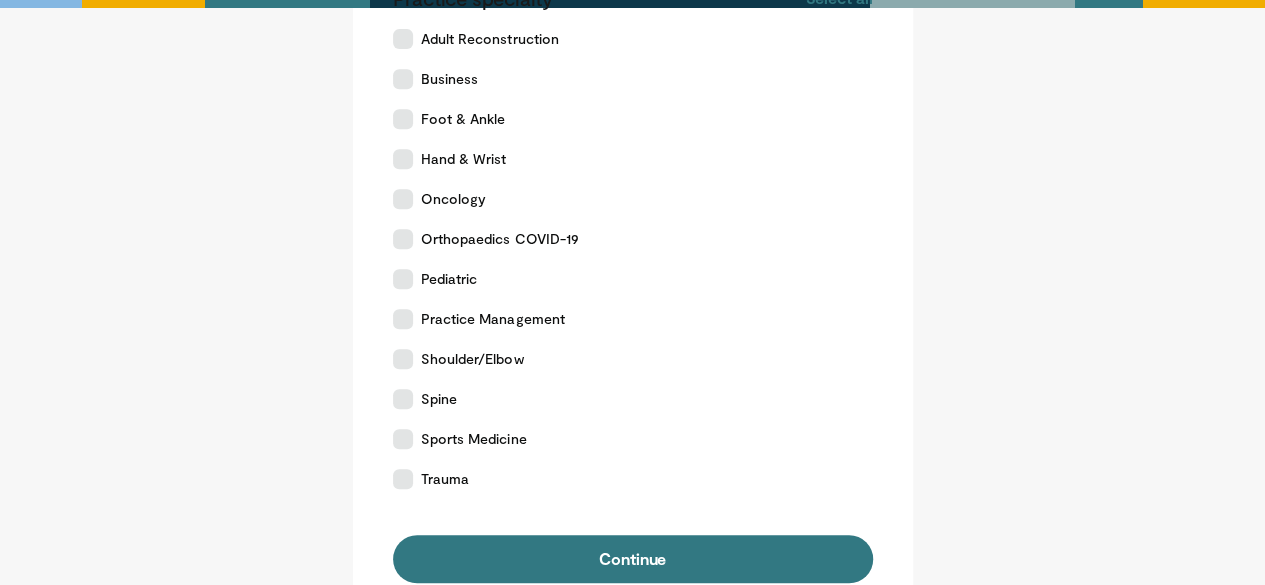 scroll, scrollTop: 418, scrollLeft: 0, axis: vertical 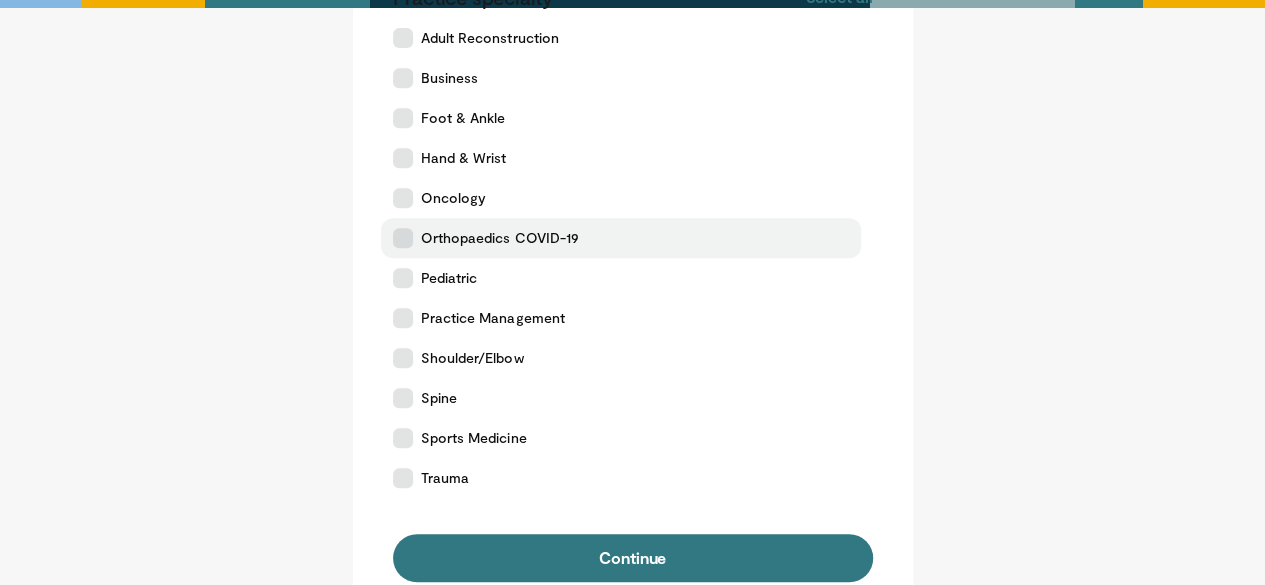 click on "Orthopaedics COVID-19" at bounding box center [500, 238] 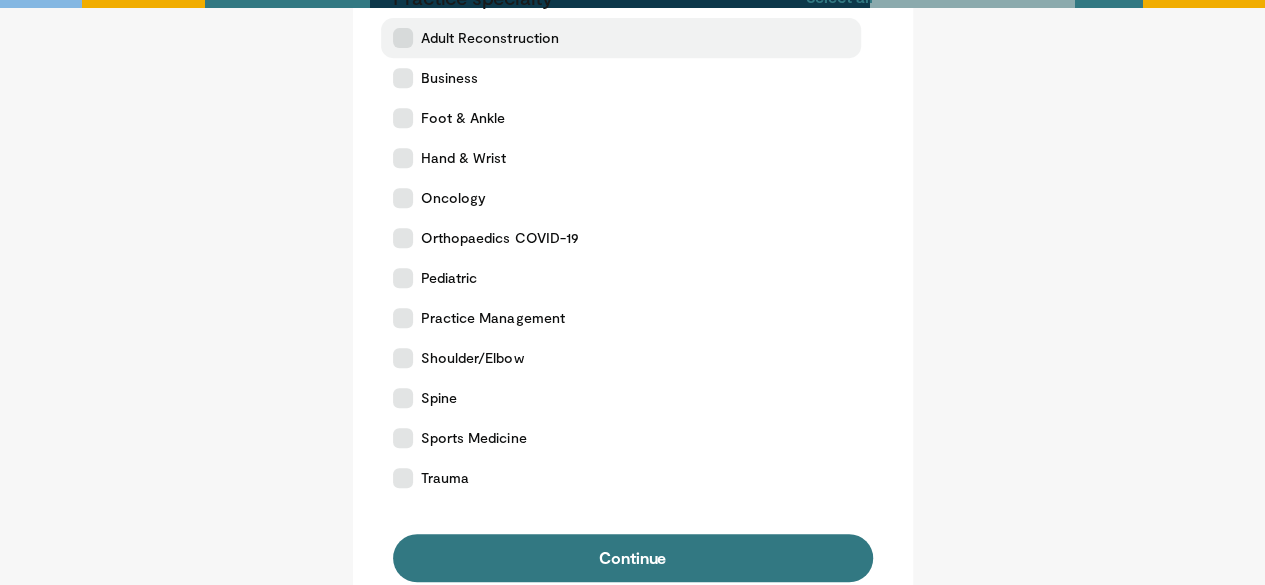 click on "Adult Reconstruction" at bounding box center (490, 38) 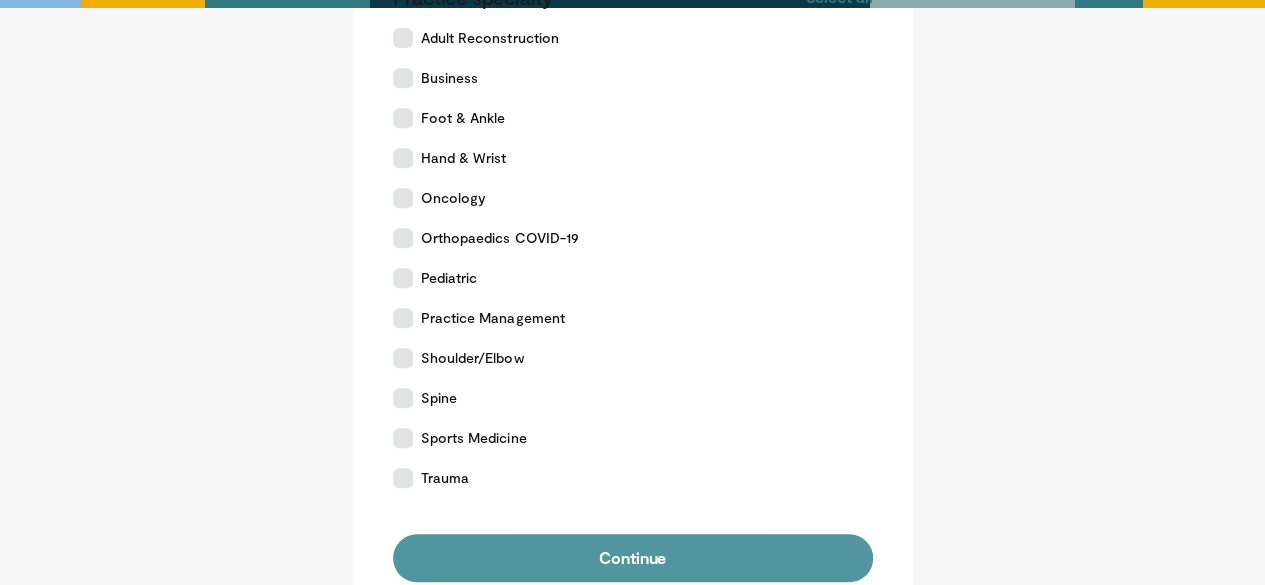 click on "Continue" at bounding box center (633, 558) 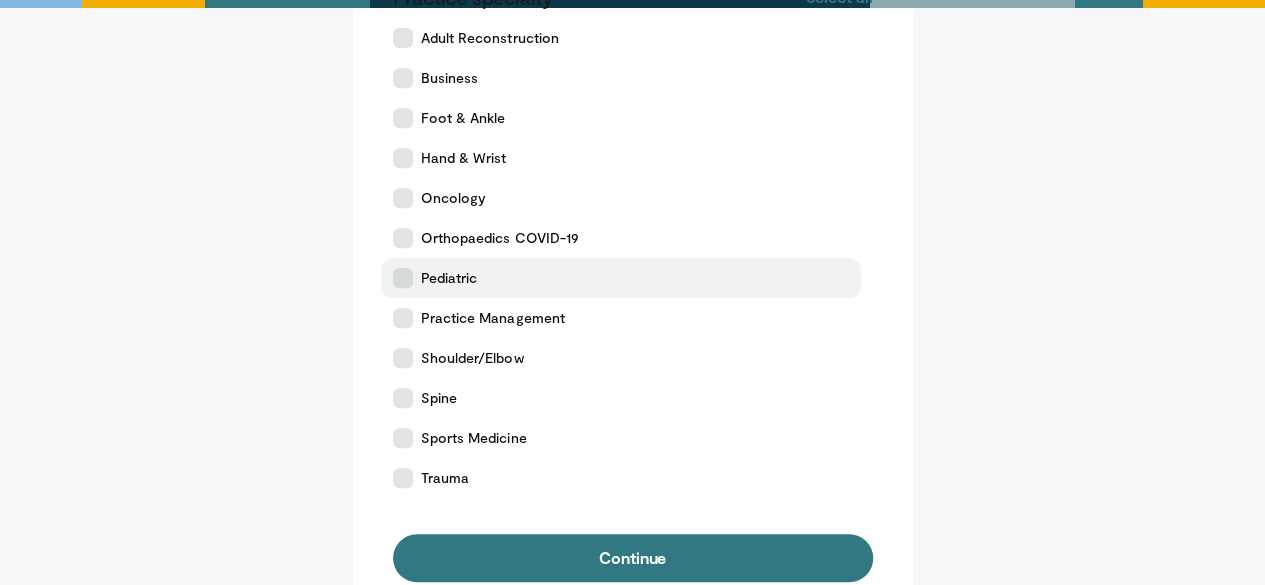 scroll, scrollTop: 588, scrollLeft: 0, axis: vertical 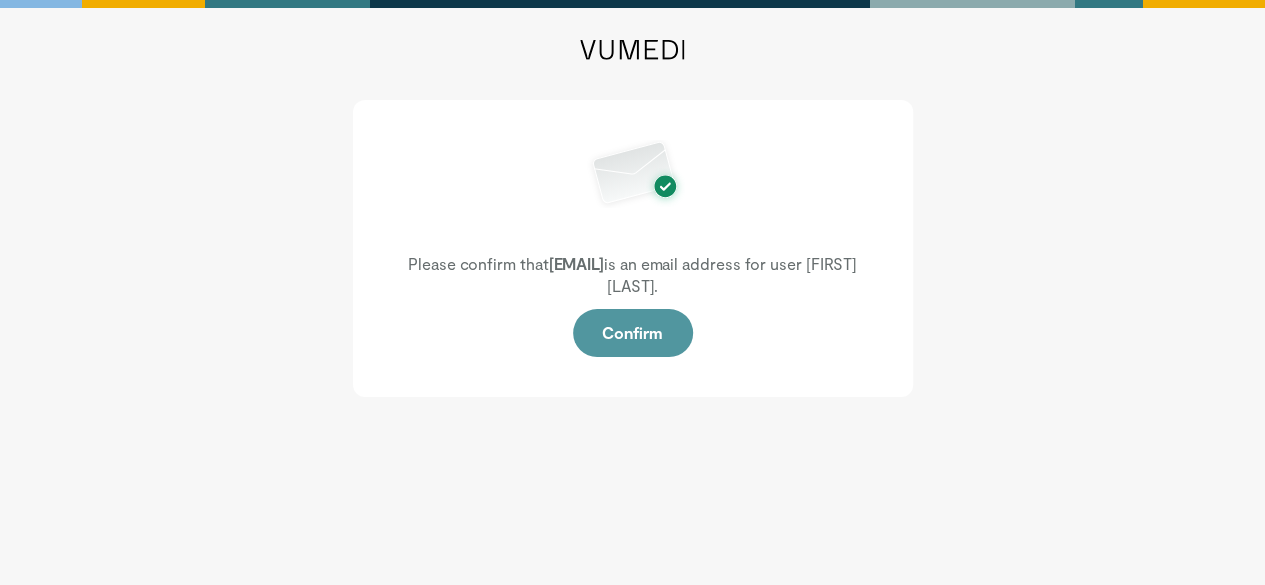 click on "Confirm" at bounding box center [633, 333] 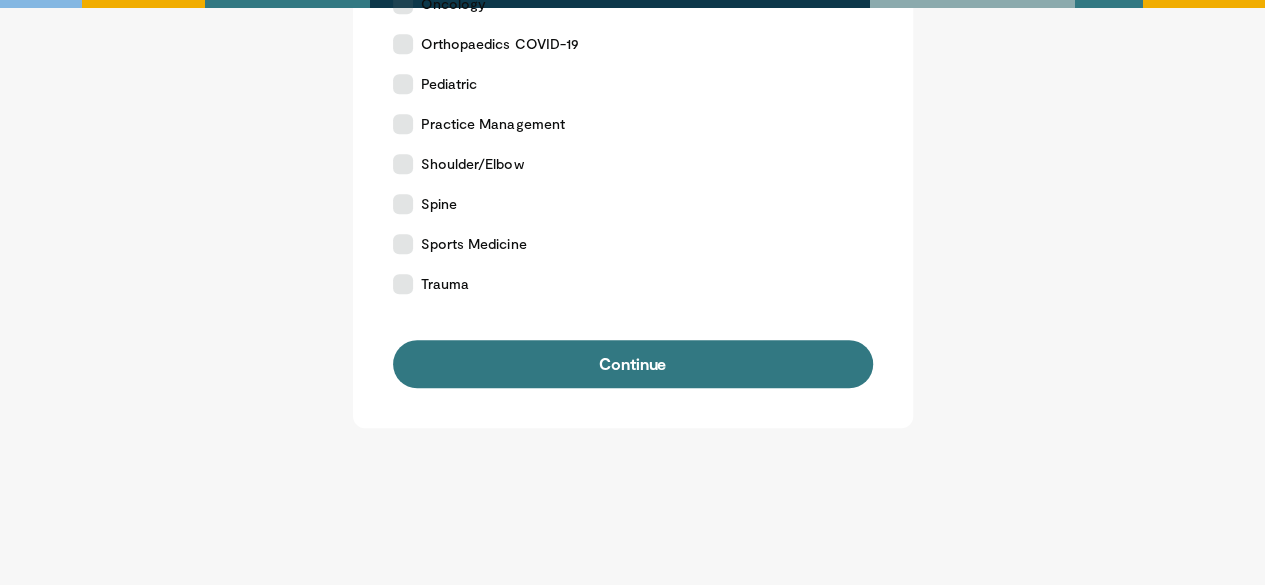 scroll, scrollTop: 652, scrollLeft: 0, axis: vertical 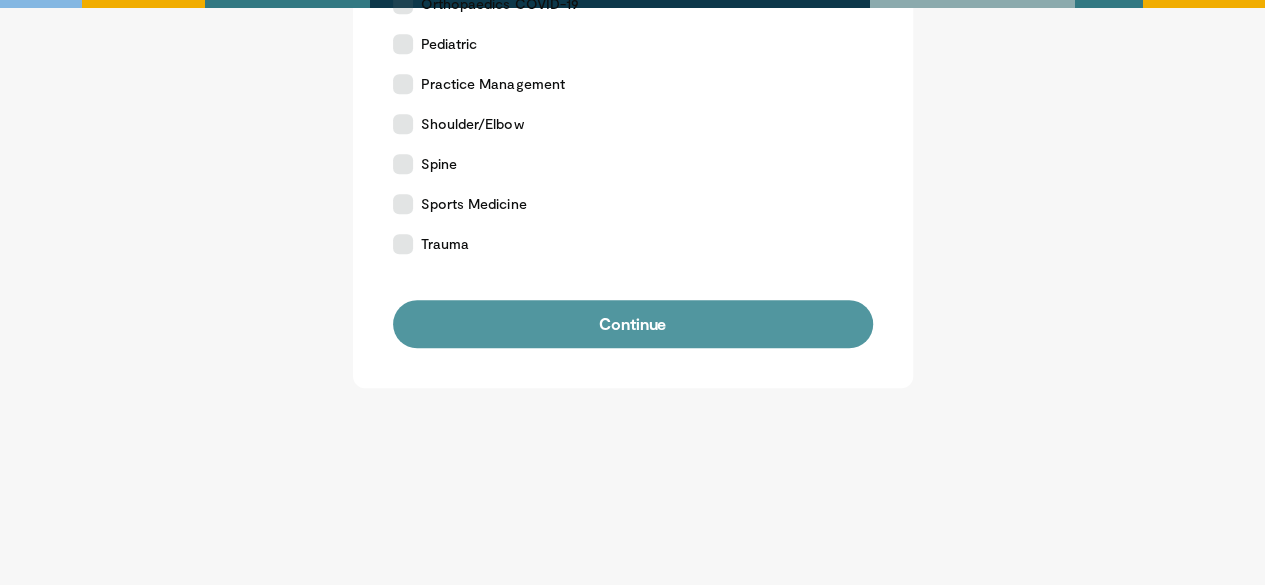click on "Continue" at bounding box center (633, 324) 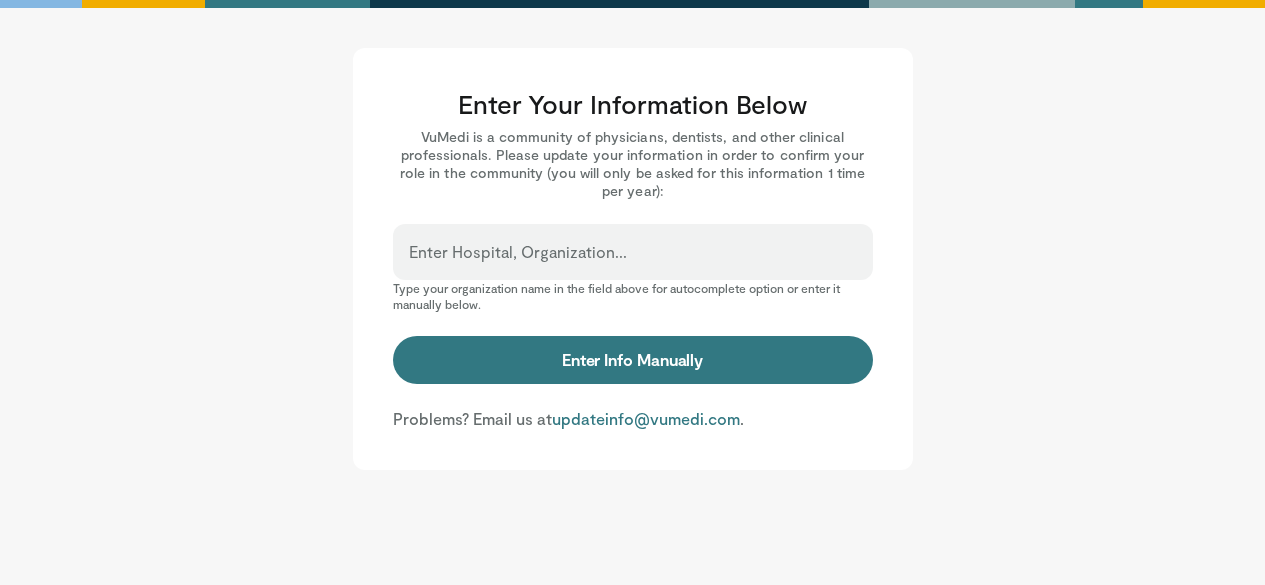 scroll, scrollTop: 0, scrollLeft: 0, axis: both 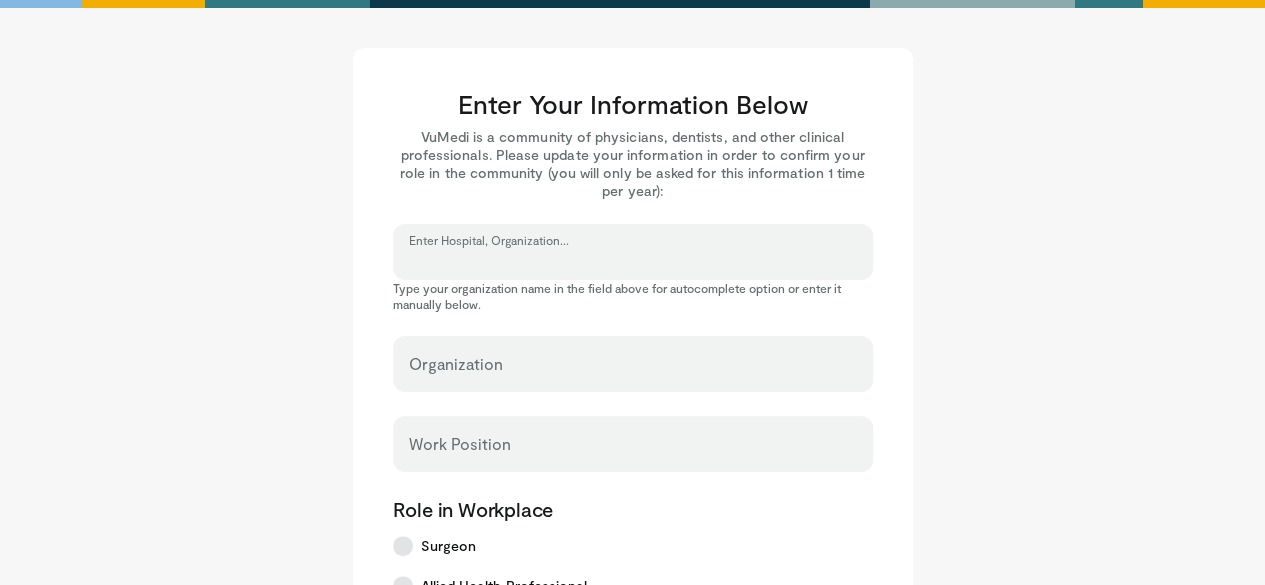 click on "Enter Hospital, Organization..." at bounding box center (633, 261) 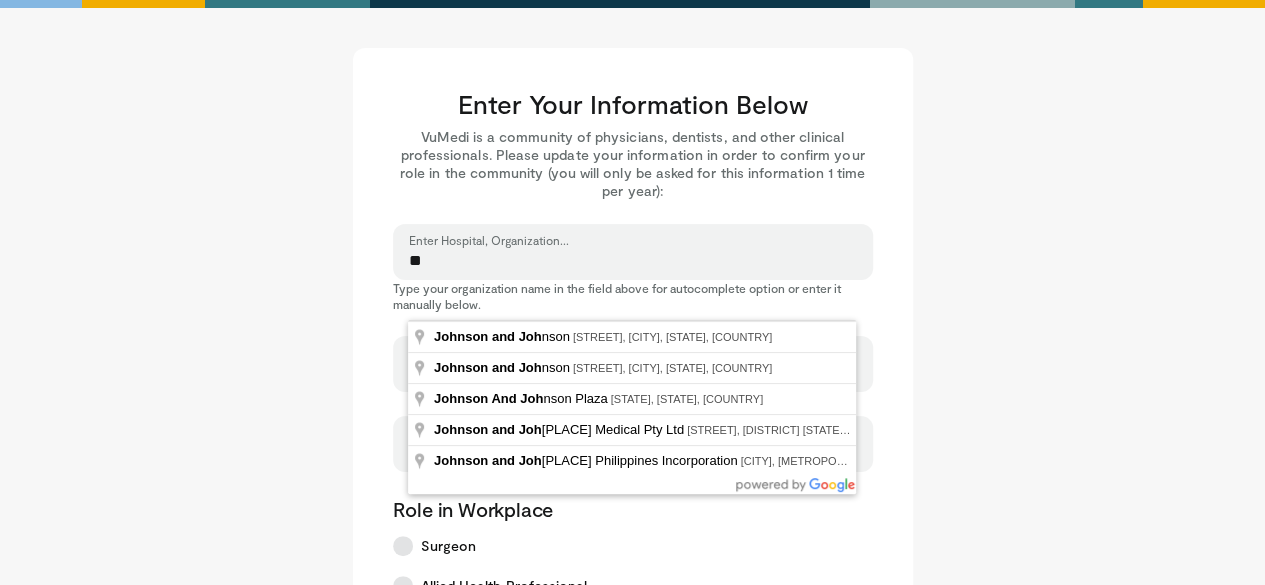 type on "*" 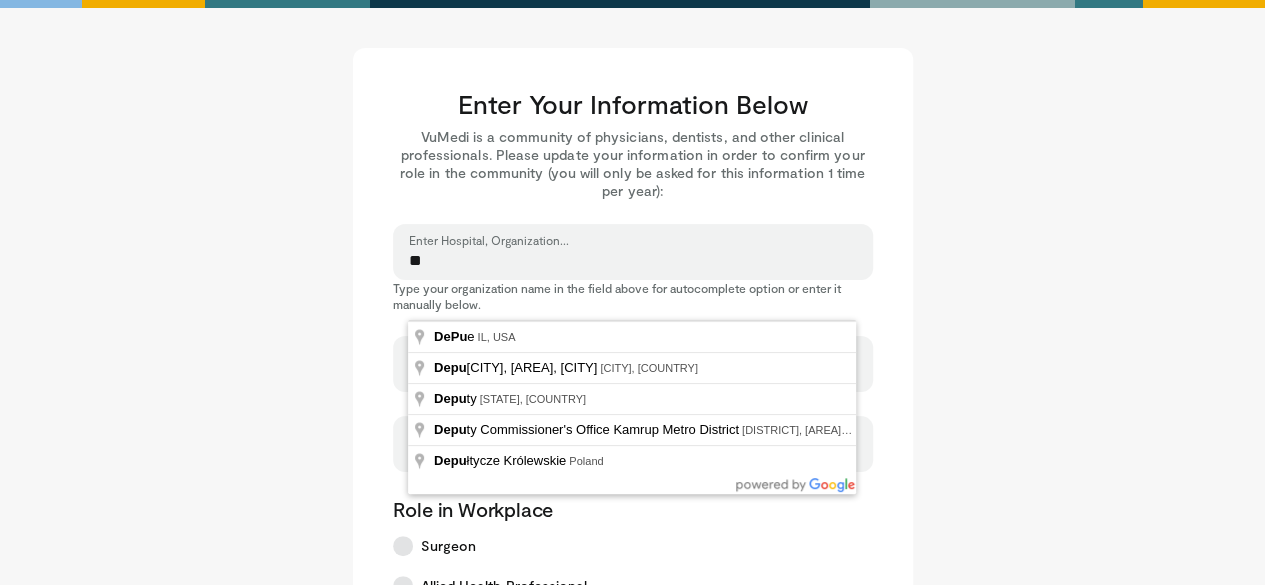 type on "*" 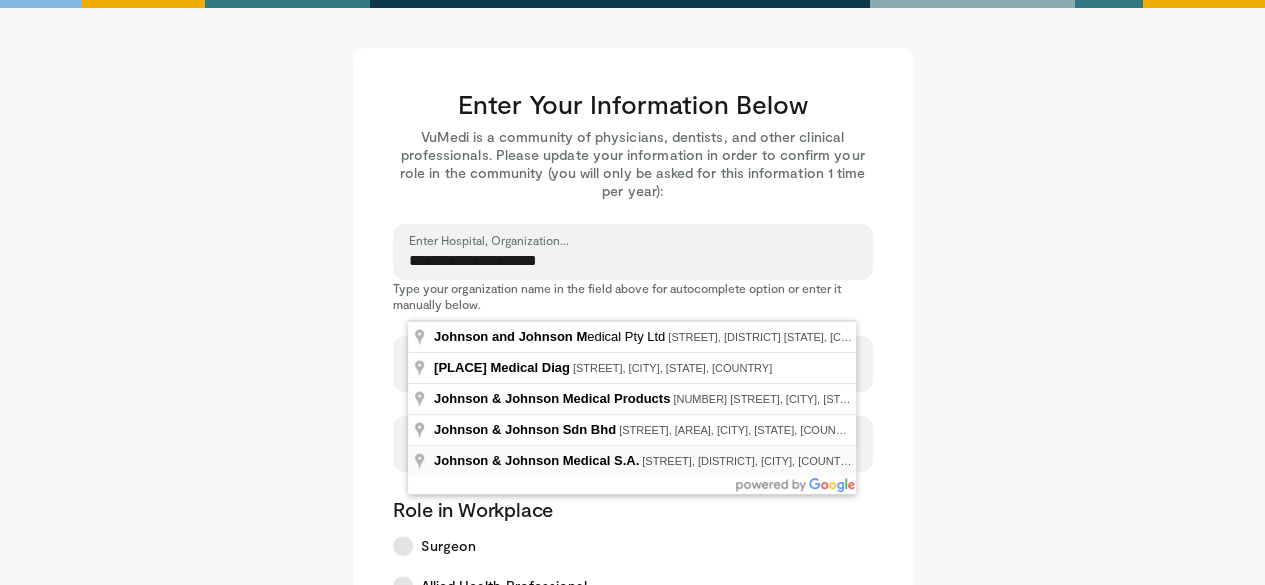 type on "**********" 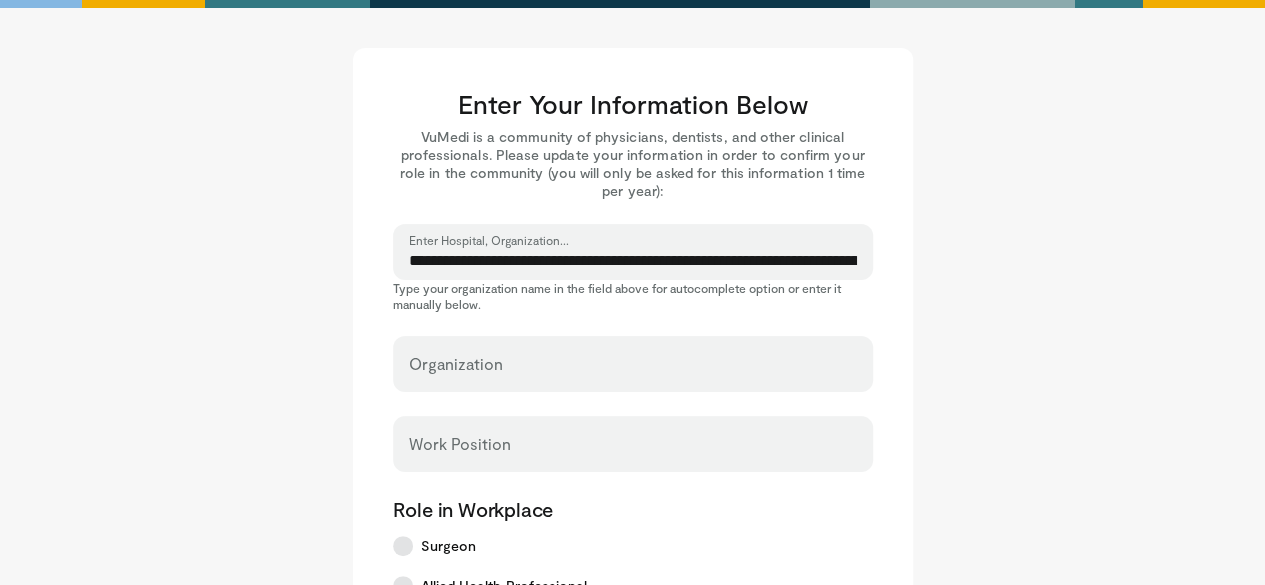 select on "**" 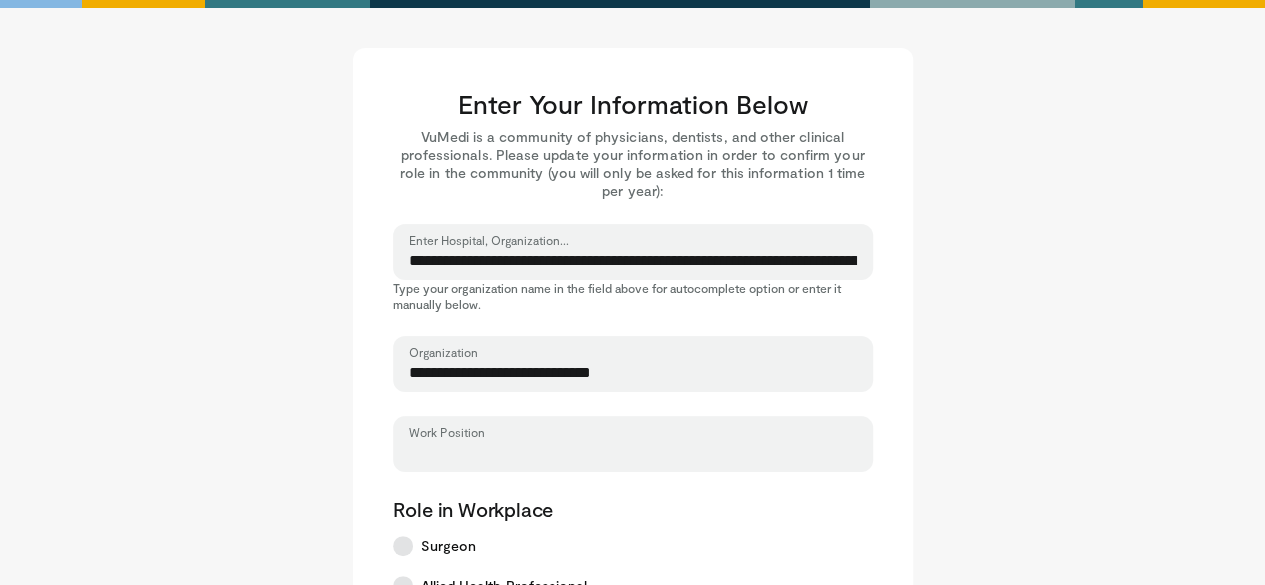 click on "Work Position" at bounding box center [633, 453] 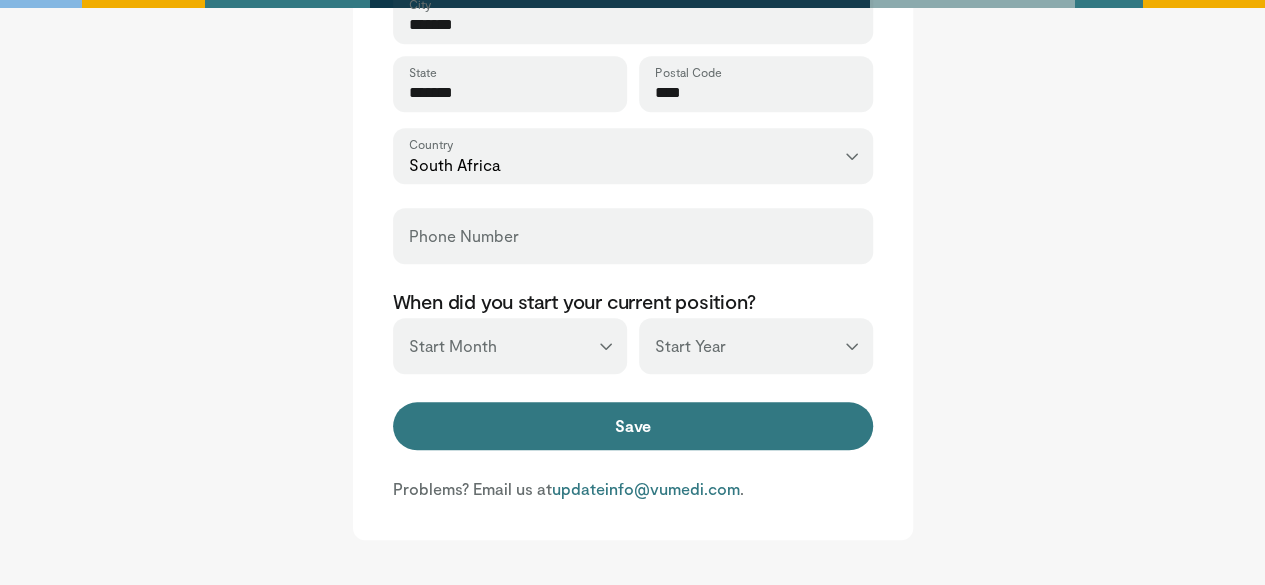 scroll, scrollTop: 834, scrollLeft: 0, axis: vertical 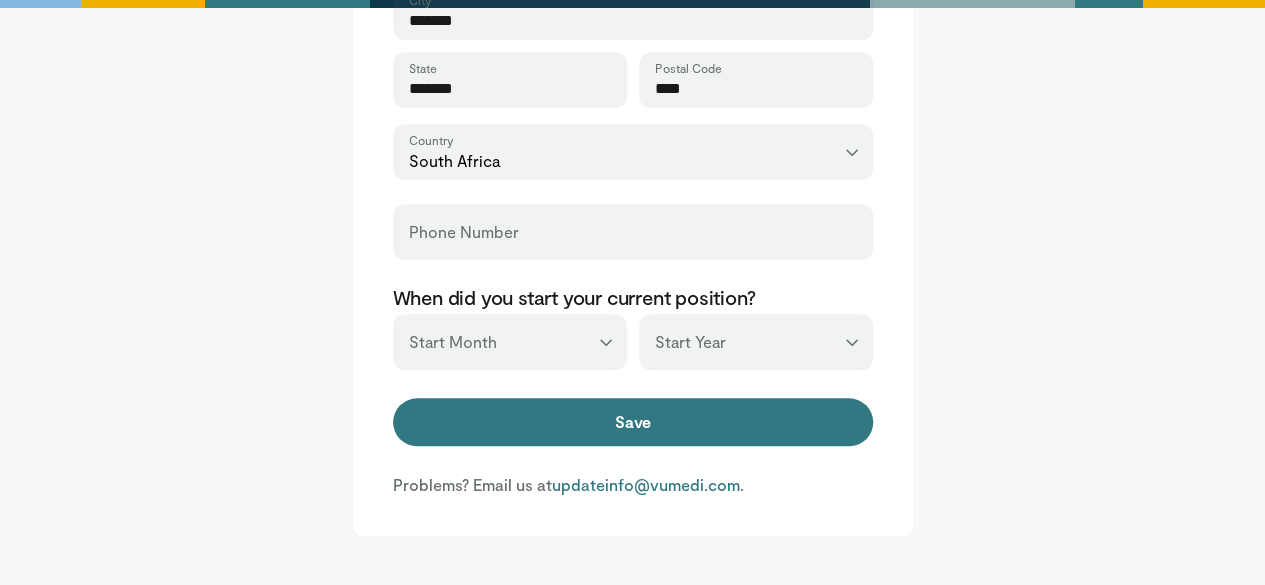 type on "**********" 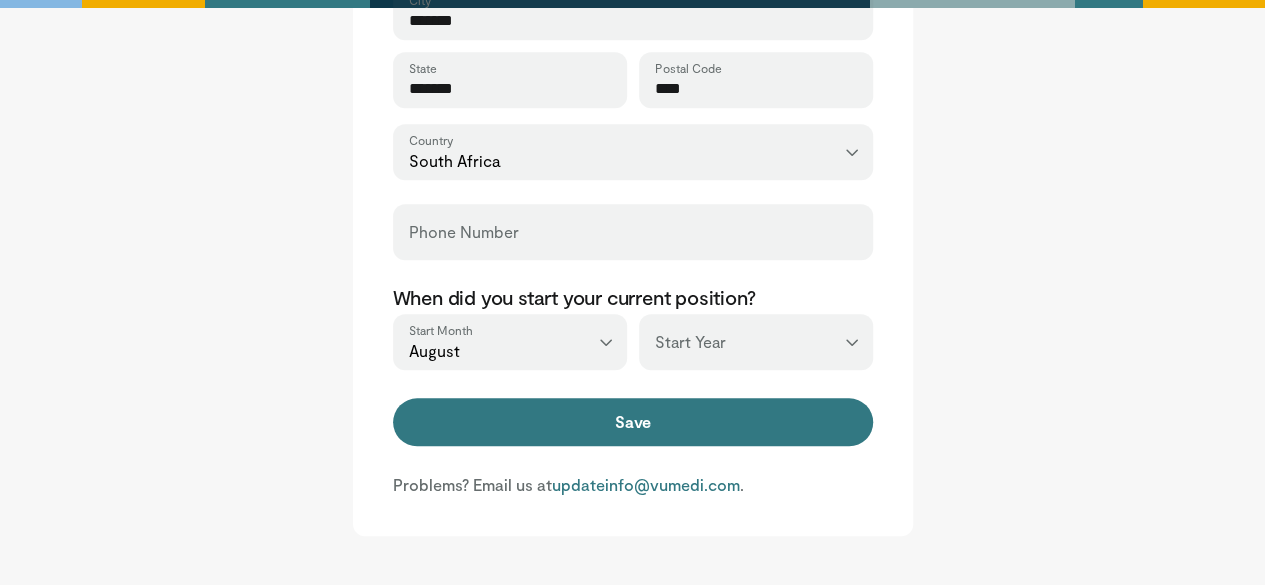 click on "***
****
****
****
****
****
****
****
****
****
****
****
****
****
****
****
****
****
****
****
****
****
****
****
****
****
****
****
****
**** **** **** **** ****" at bounding box center [756, 342] 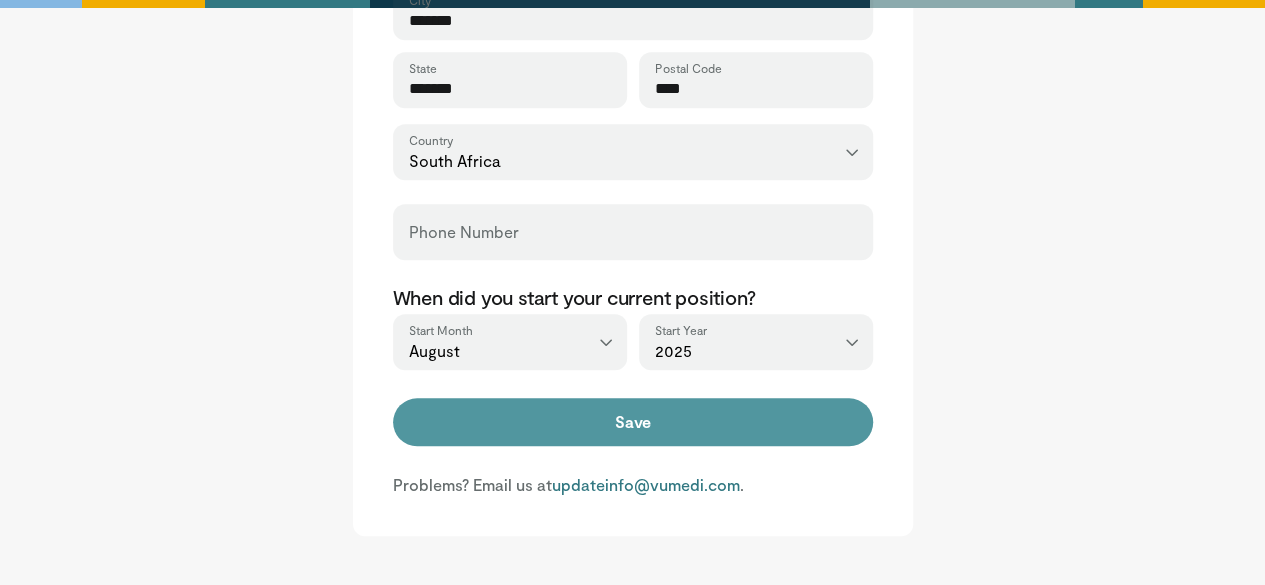 click on "Save" at bounding box center (633, 422) 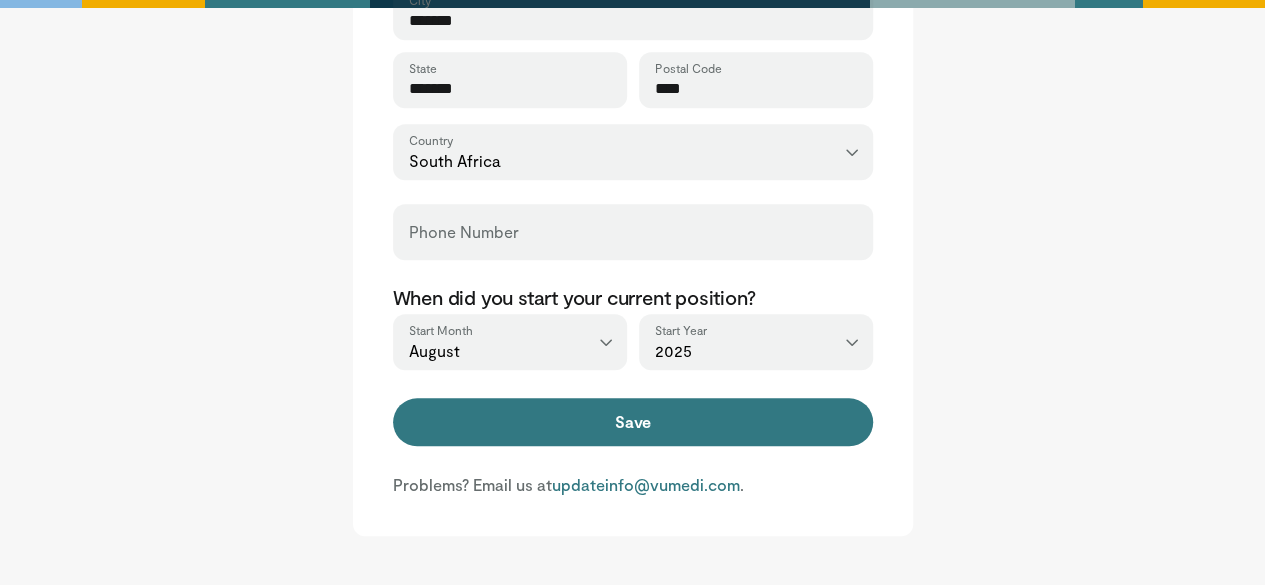 click on "Phone Number" at bounding box center [633, 232] 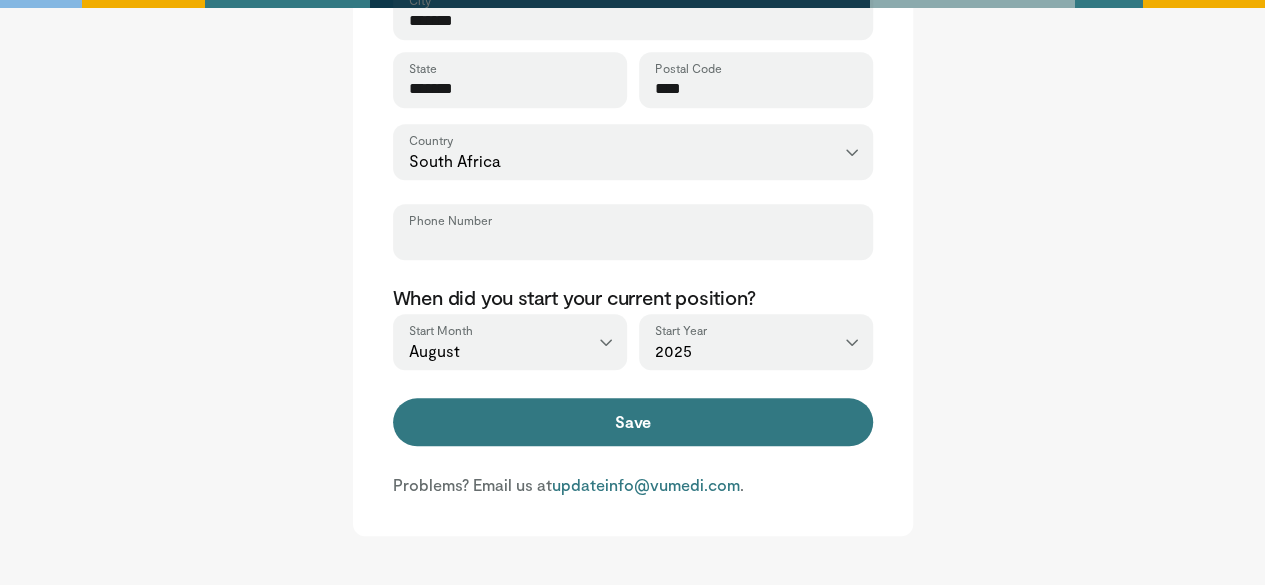 click on "Phone Number" at bounding box center (633, 241) 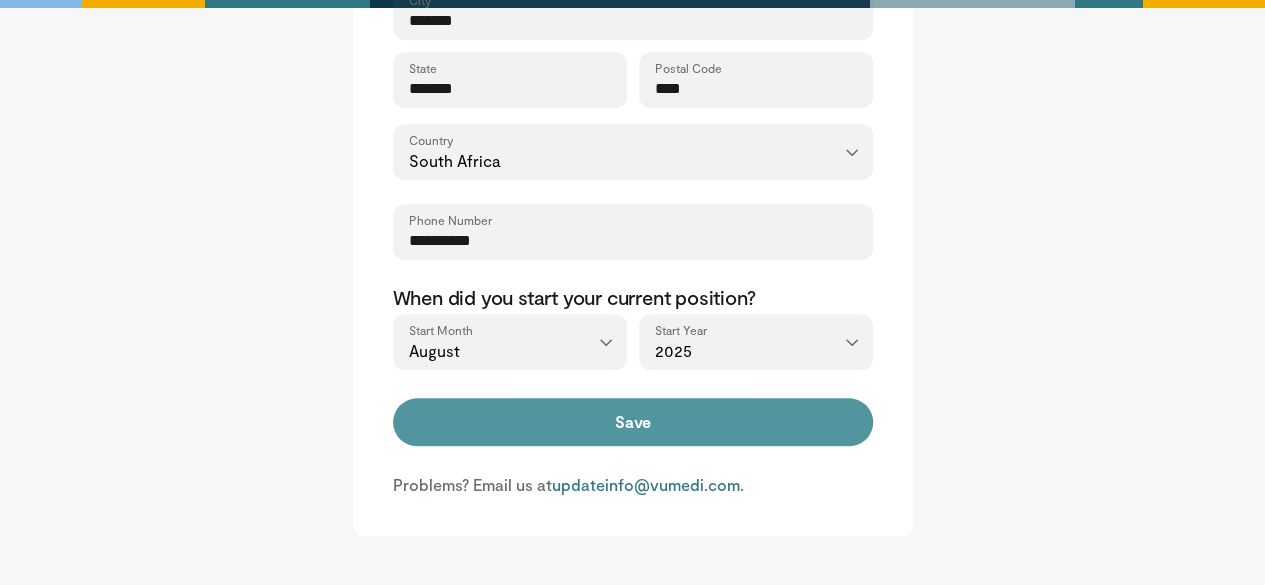 type on "**********" 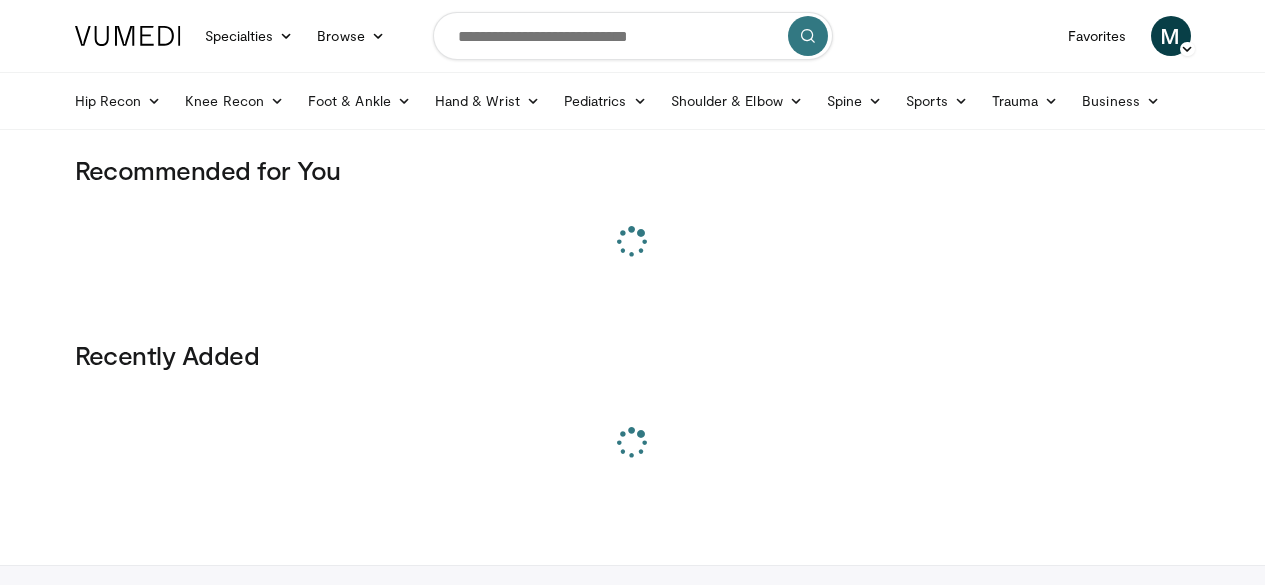 scroll, scrollTop: 0, scrollLeft: 0, axis: both 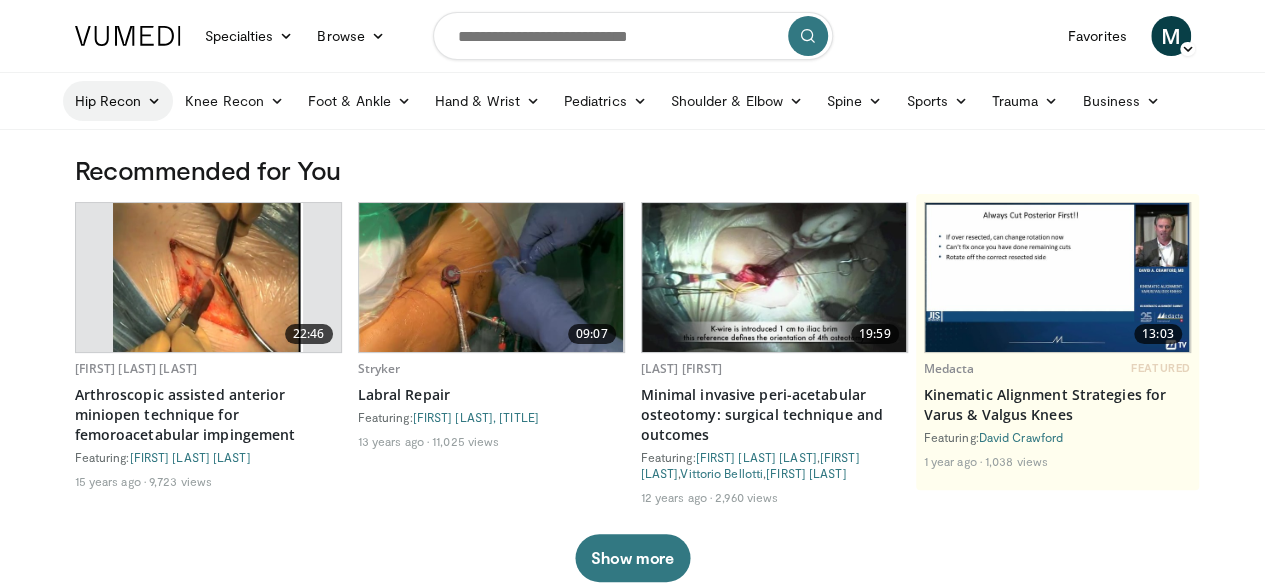 click at bounding box center [154, 101] 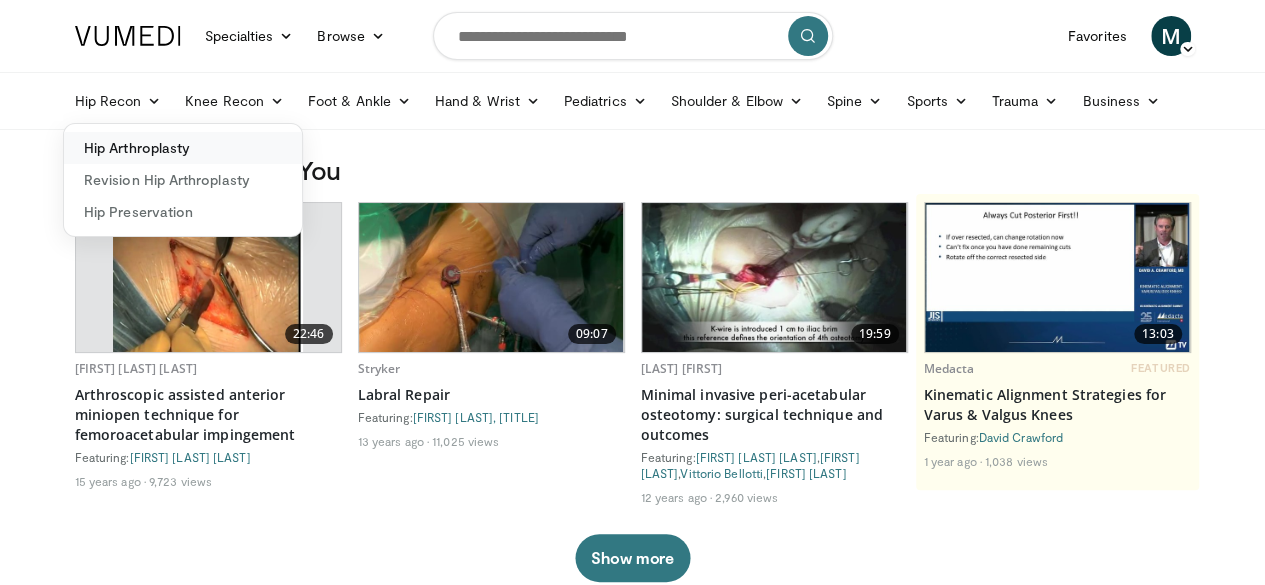click on "Hip Arthroplasty" at bounding box center (183, 148) 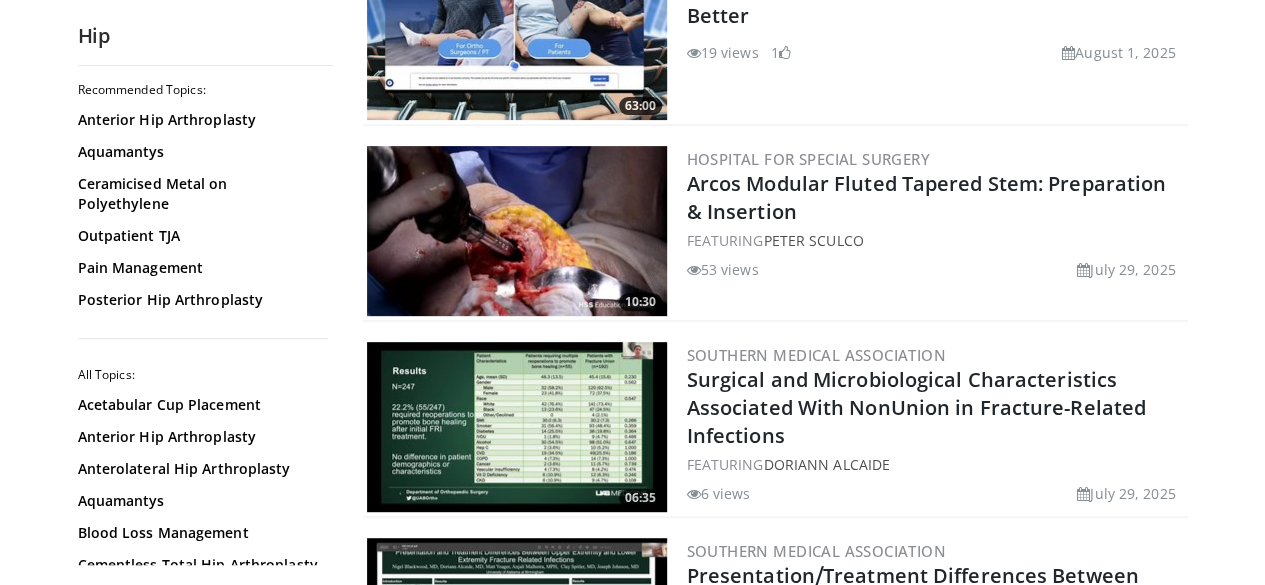 scroll, scrollTop: 281, scrollLeft: 0, axis: vertical 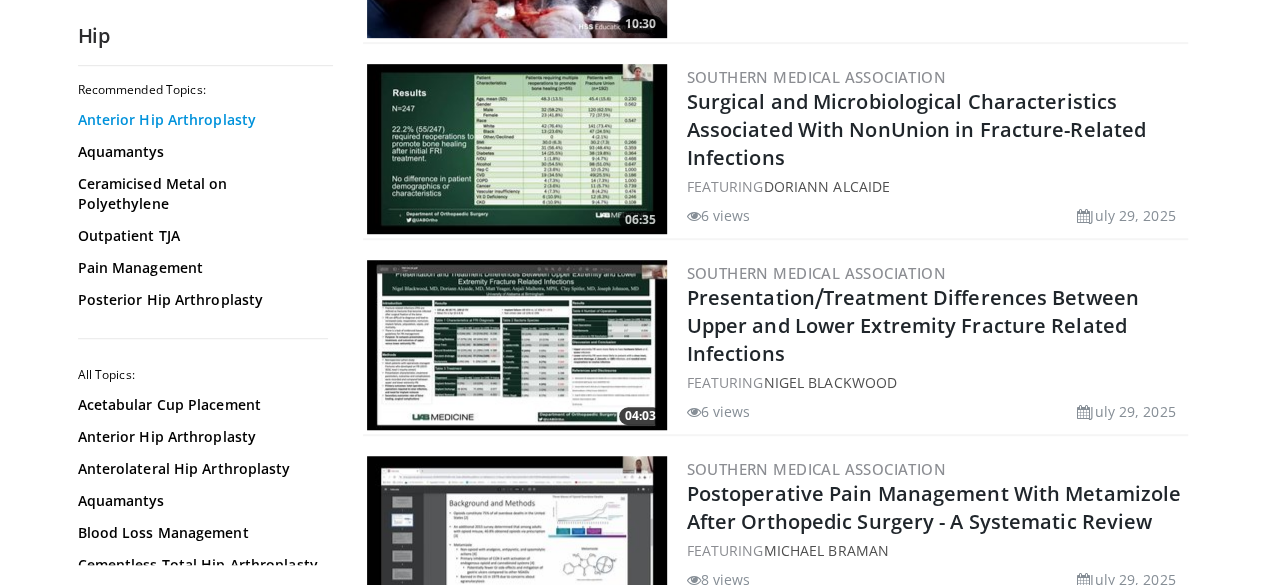 click on "Anterior Hip Arthroplasty" at bounding box center [200, 120] 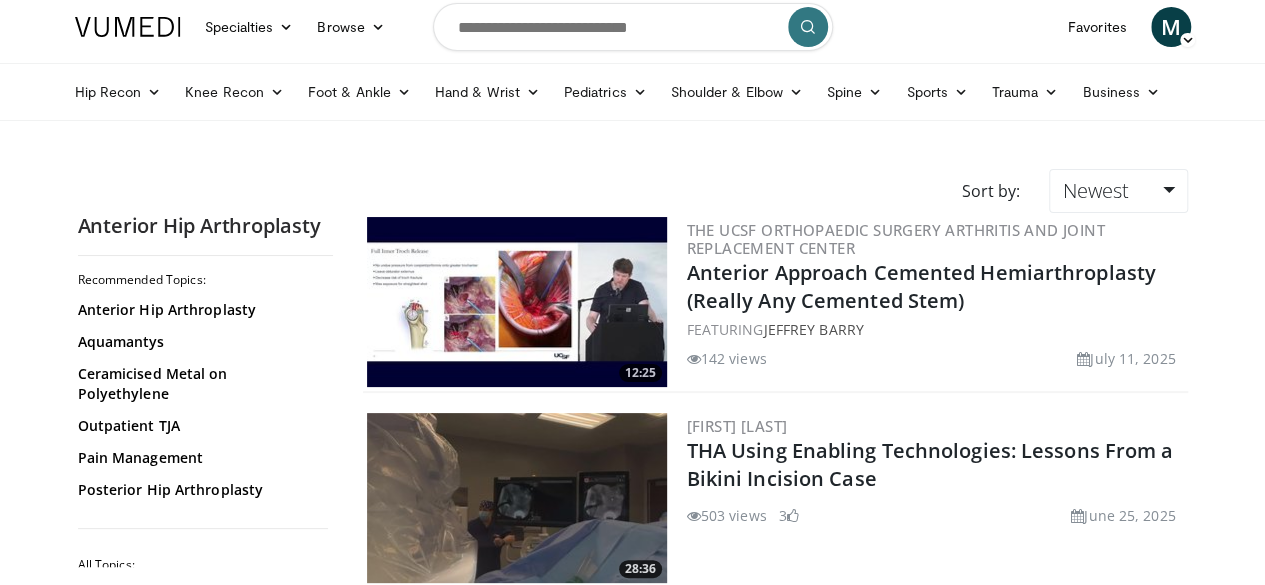 scroll, scrollTop: 0, scrollLeft: 0, axis: both 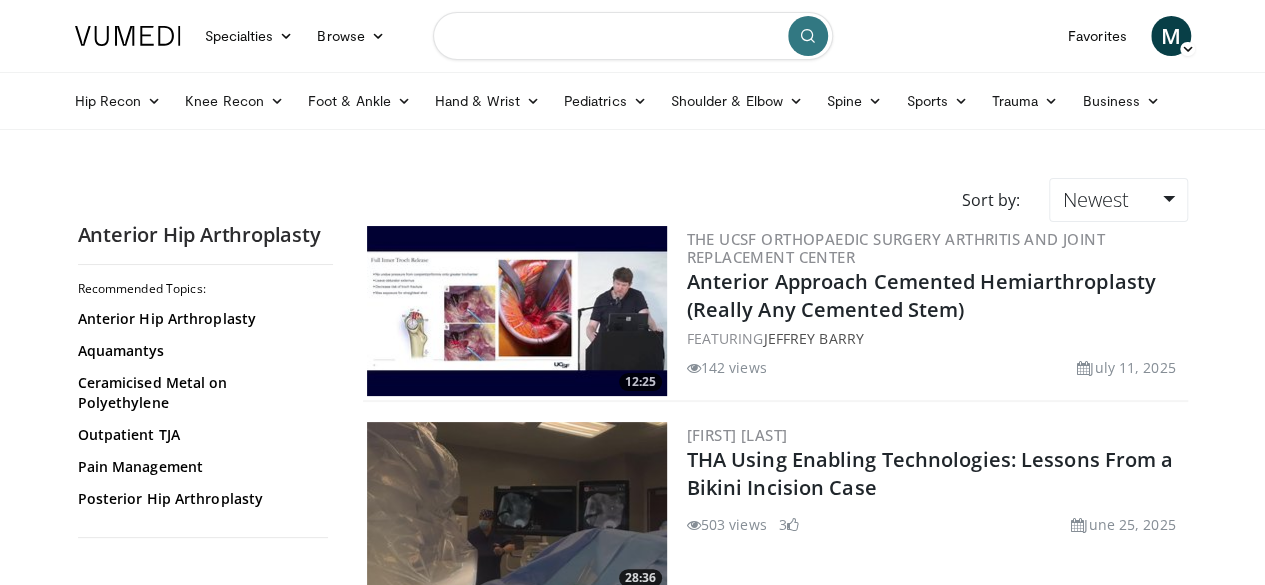 click at bounding box center (633, 36) 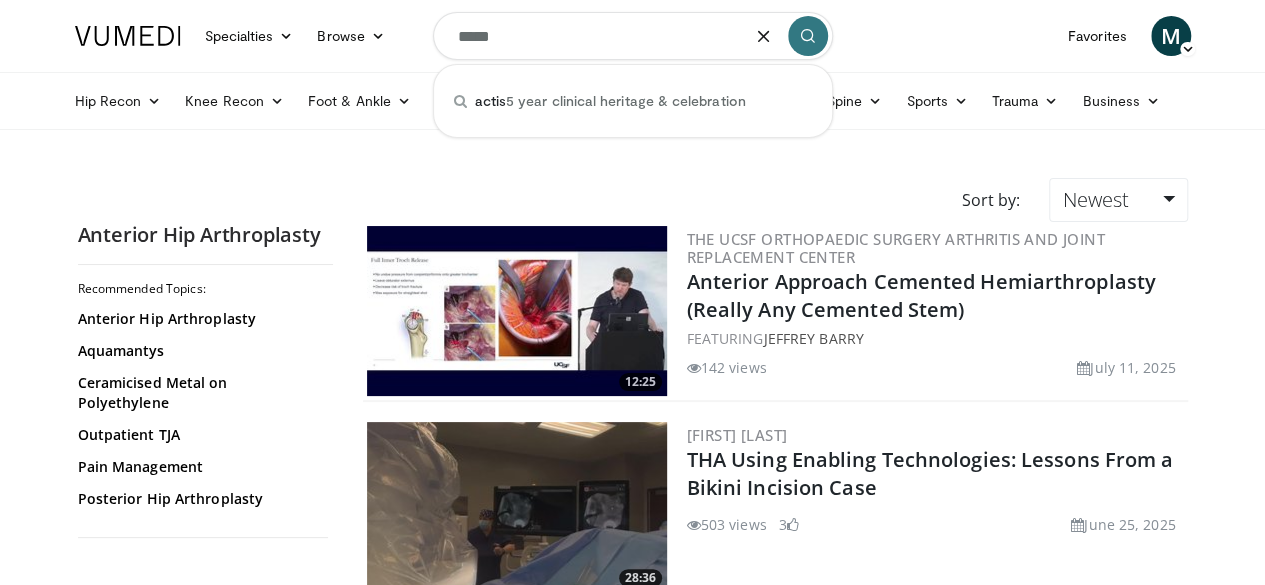 type on "*****" 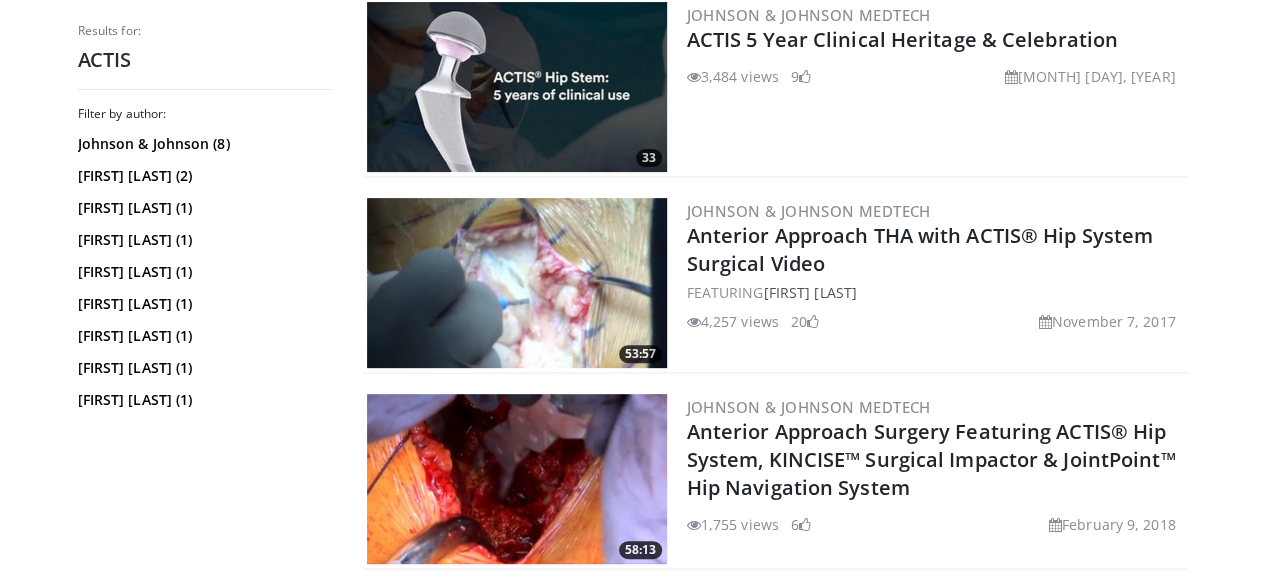 scroll, scrollTop: 225, scrollLeft: 0, axis: vertical 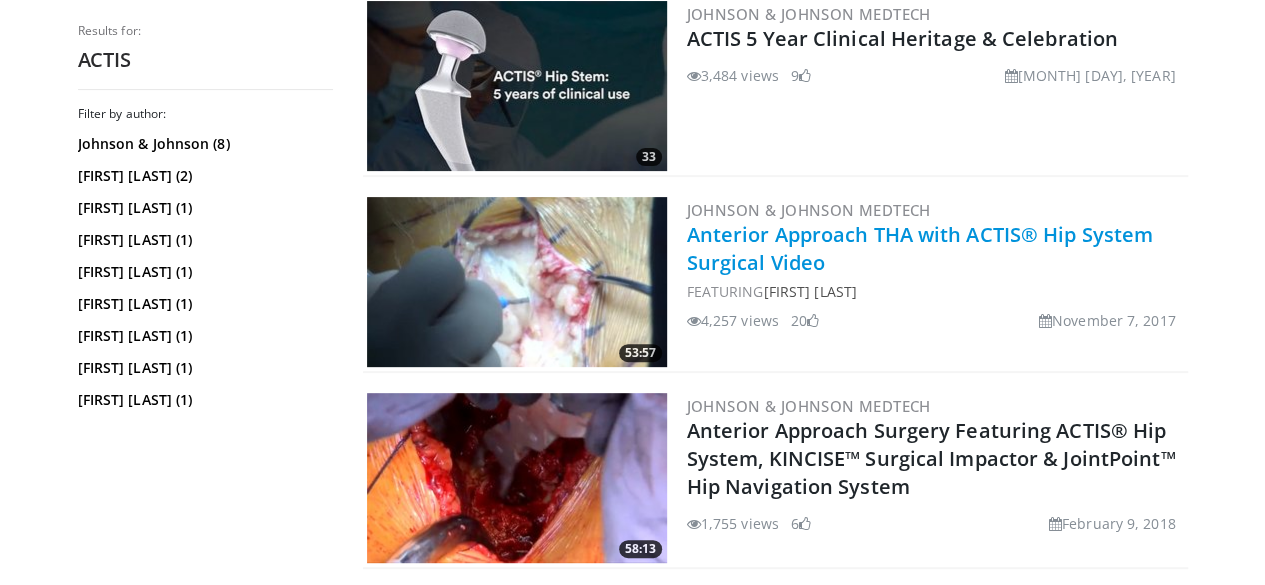 click on "Anterior Approach THA with ACTIS® Hip System Surgical Video" at bounding box center [920, 248] 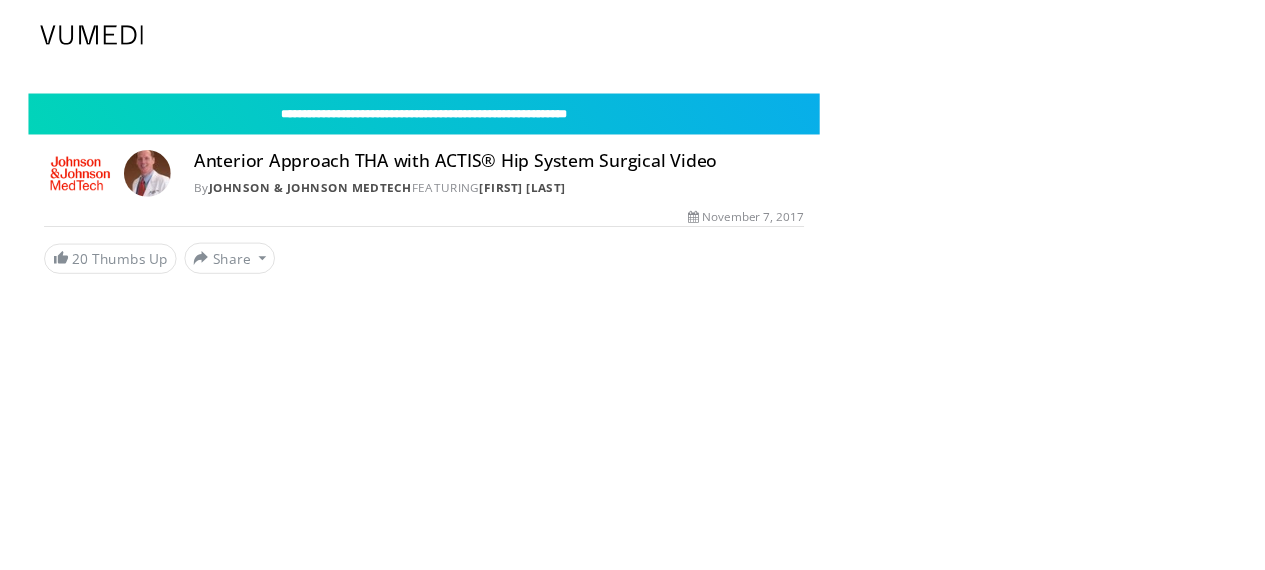 scroll, scrollTop: 0, scrollLeft: 0, axis: both 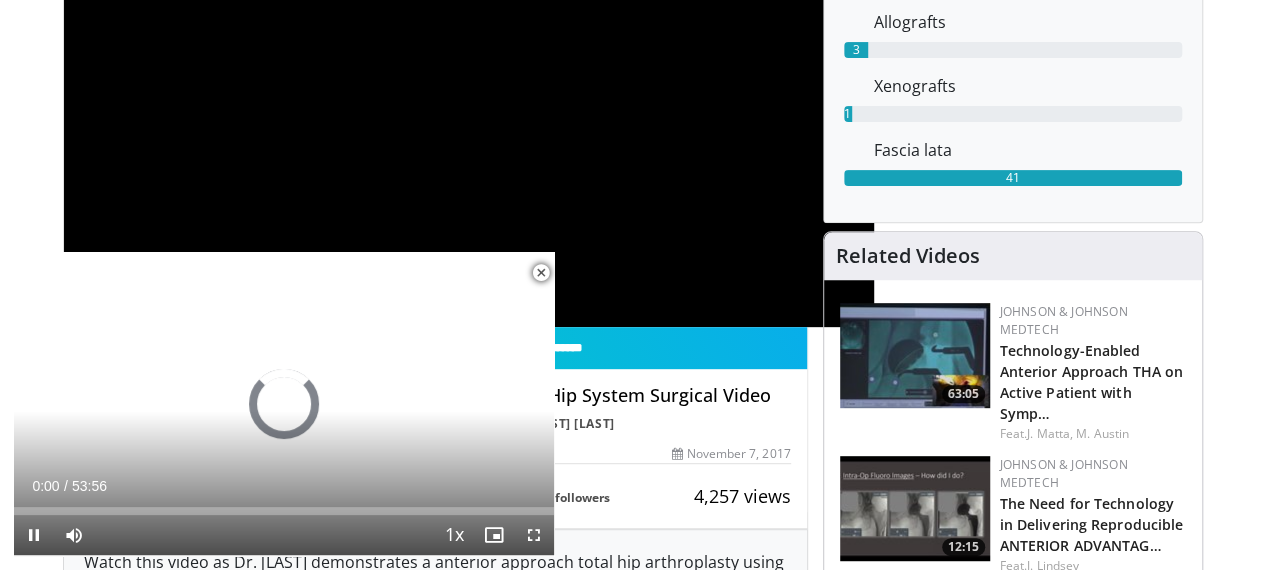 click at bounding box center (541, 273) 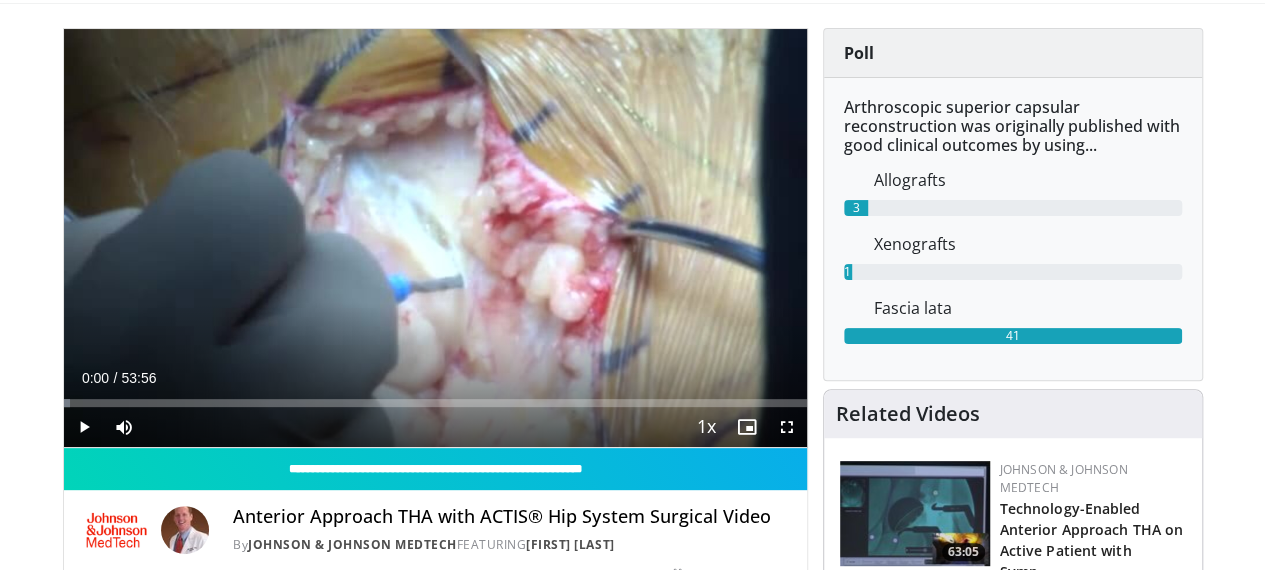 scroll, scrollTop: 125, scrollLeft: 0, axis: vertical 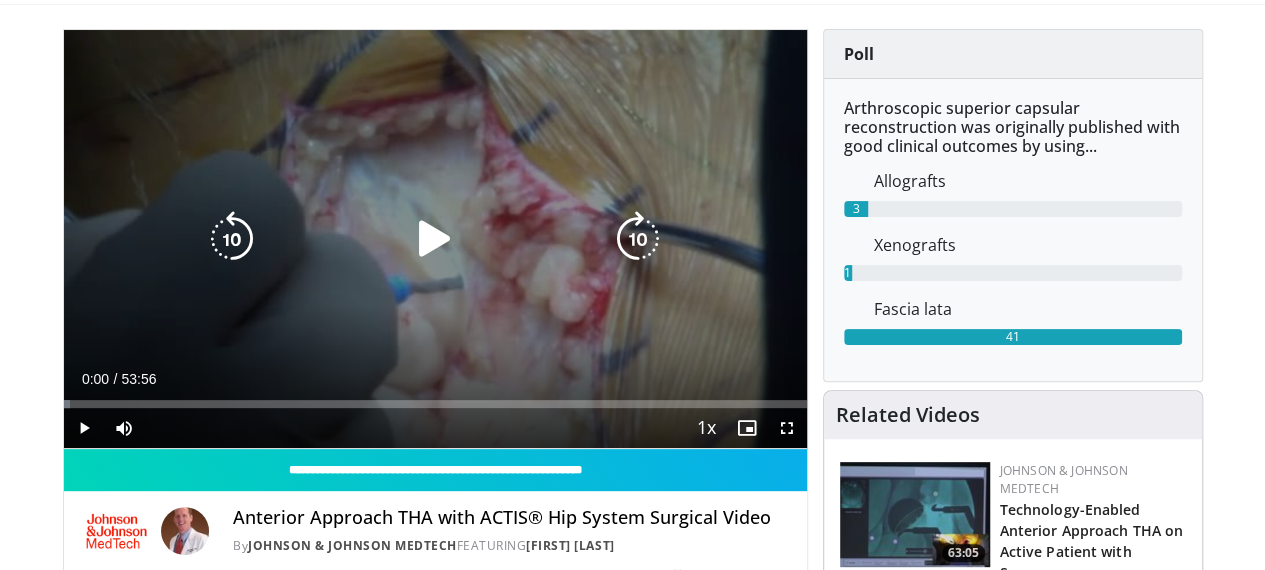 drag, startPoint x: 532, startPoint y: 184, endPoint x: 472, endPoint y: 237, distance: 80.05623 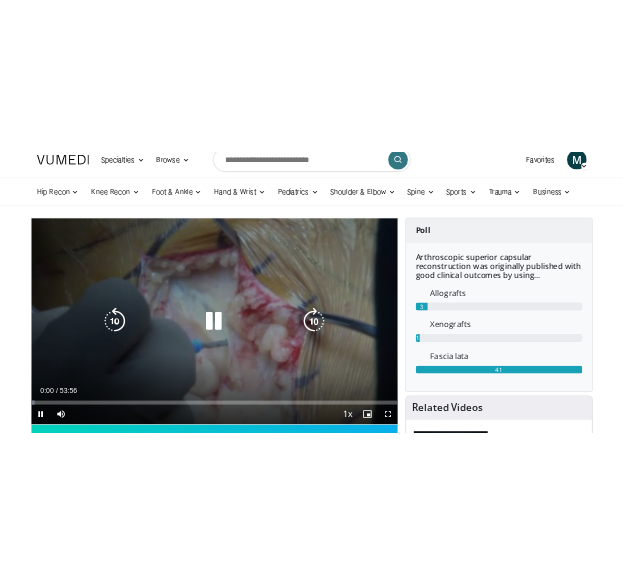 scroll, scrollTop: 19, scrollLeft: 0, axis: vertical 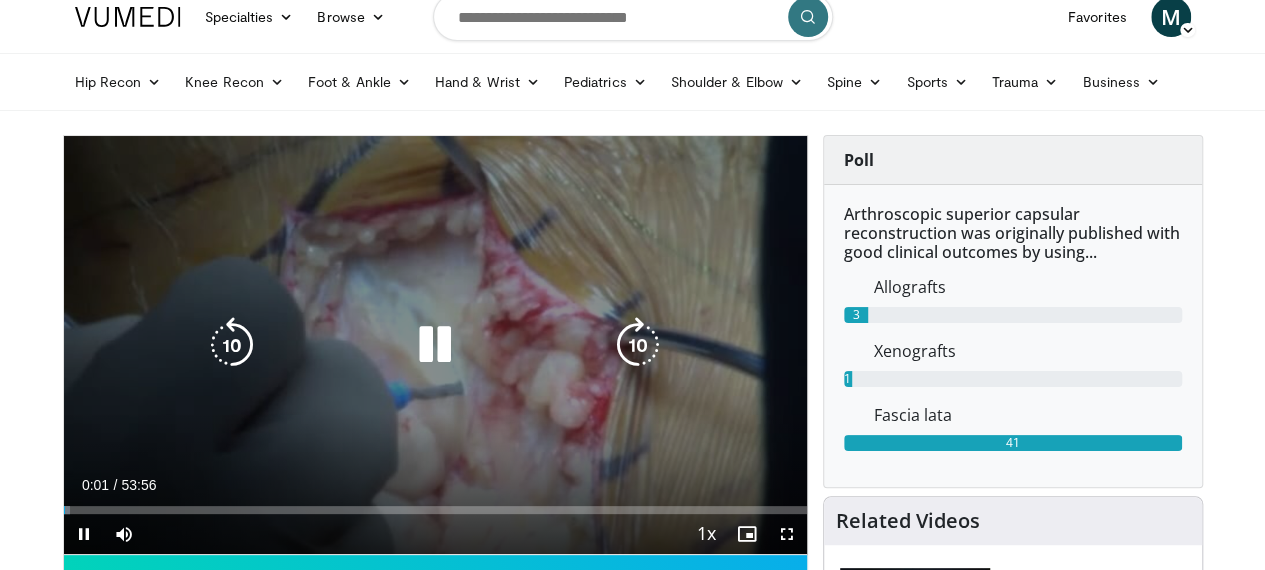 click at bounding box center [435, 345] 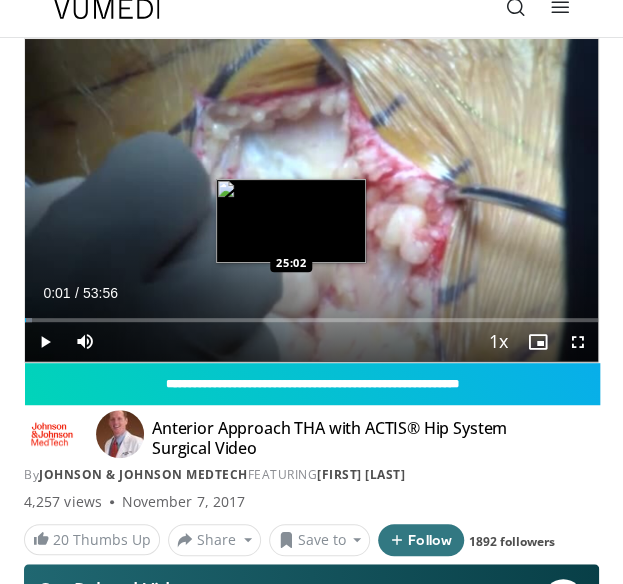 scroll, scrollTop: 0, scrollLeft: 0, axis: both 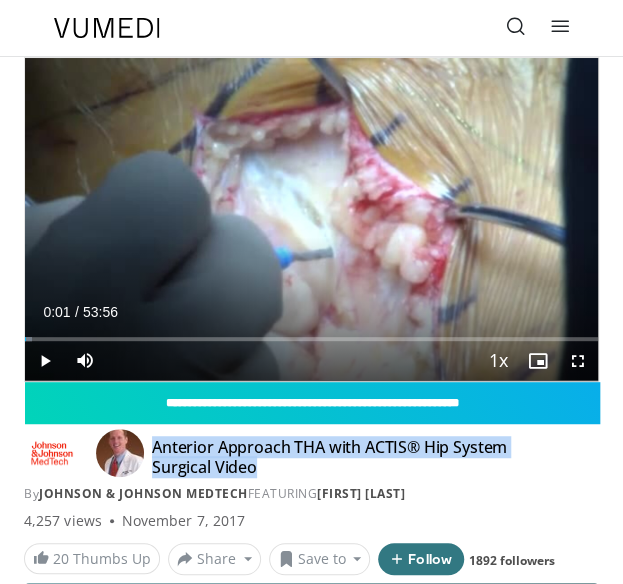 drag, startPoint x: 262, startPoint y: 470, endPoint x: 149, endPoint y: 445, distance: 115.73245 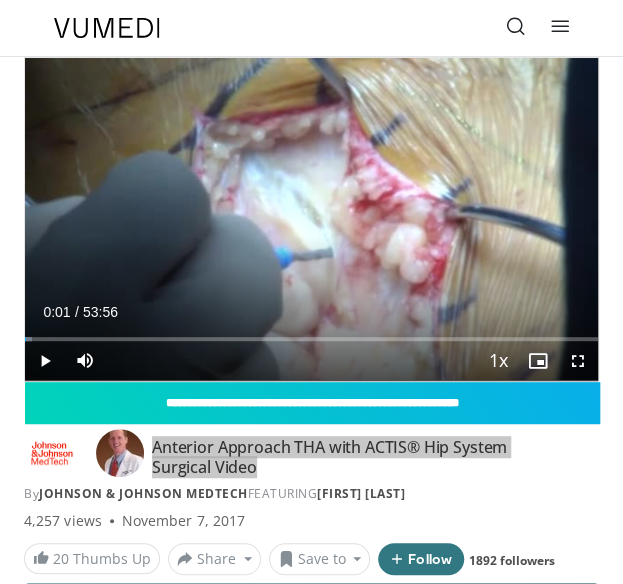 scroll, scrollTop: 42, scrollLeft: 0, axis: vertical 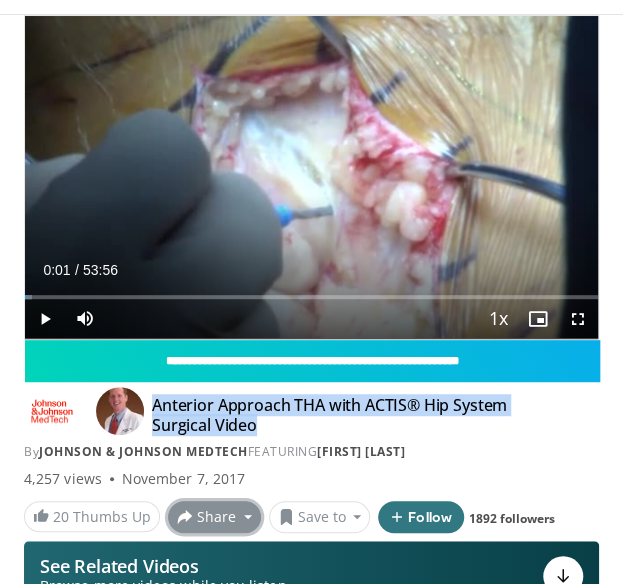 click on "Share" at bounding box center (214, 517) 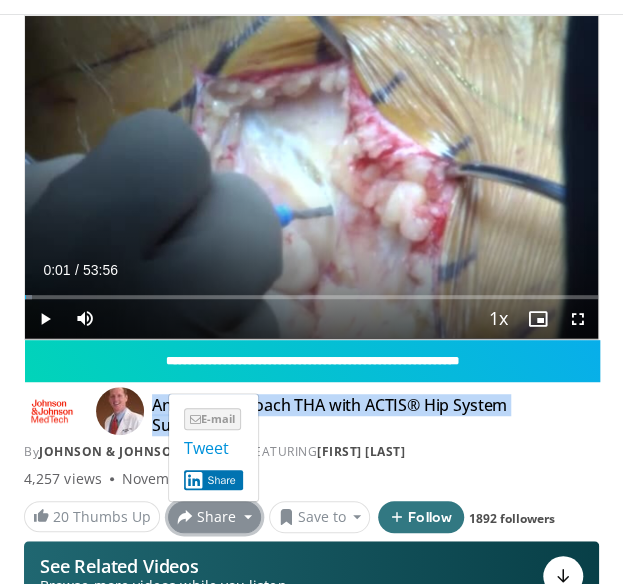 click on "E-mail" at bounding box center (212, 419) 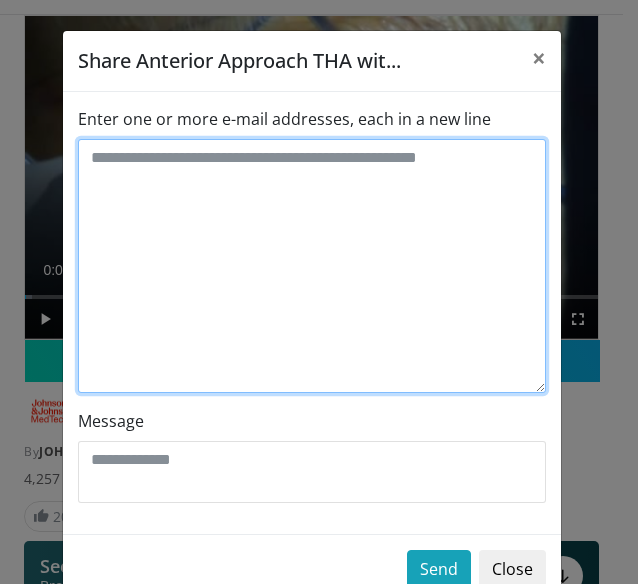 click on "Enter one or more e-mail addresses, each in a new line" at bounding box center (312, 266) 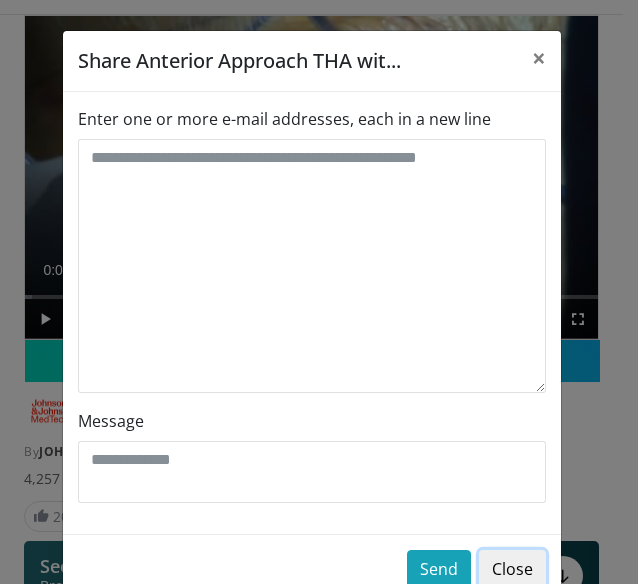 click on "Close" at bounding box center [512, 569] 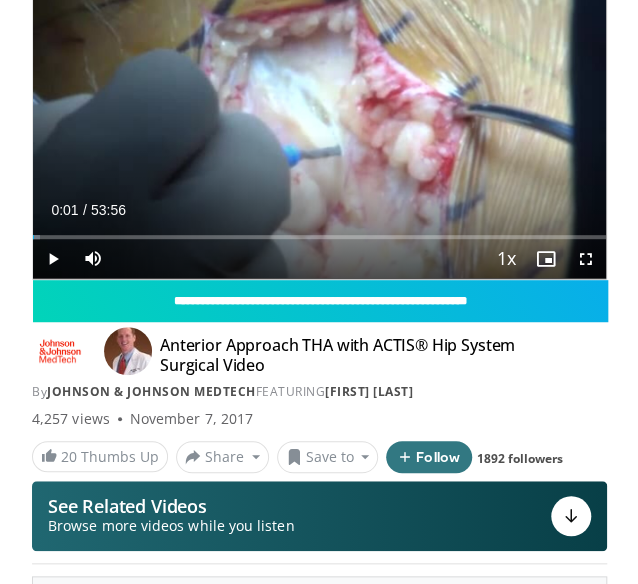 scroll, scrollTop: 107, scrollLeft: 0, axis: vertical 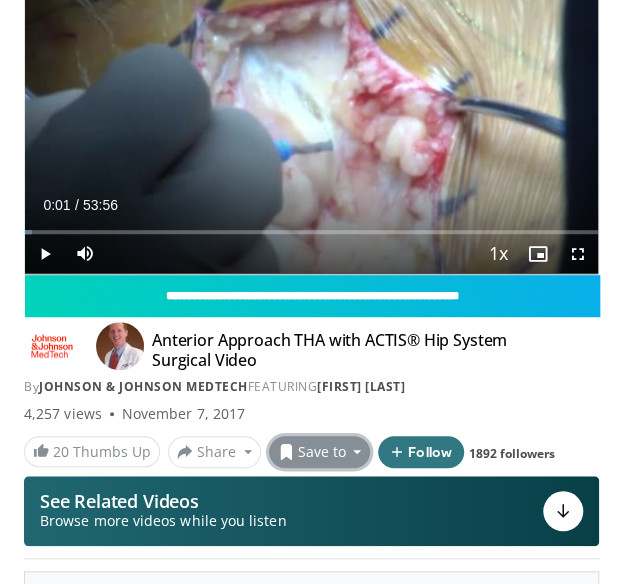 click on "Save to" at bounding box center (320, 452) 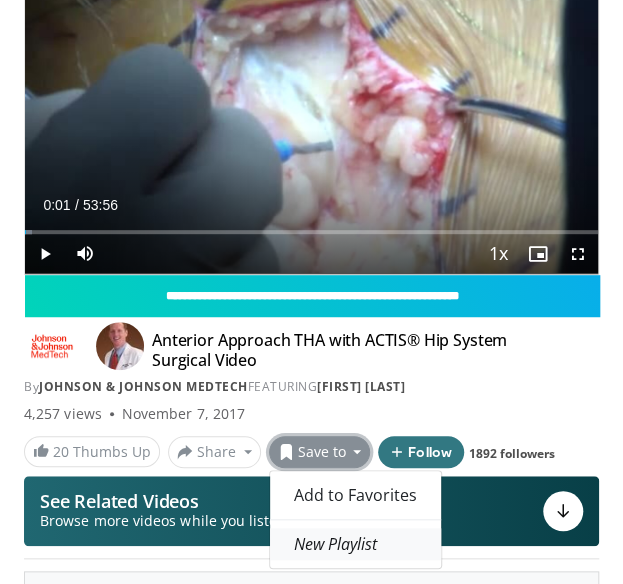 click on "New Playlist" at bounding box center (335, 544) 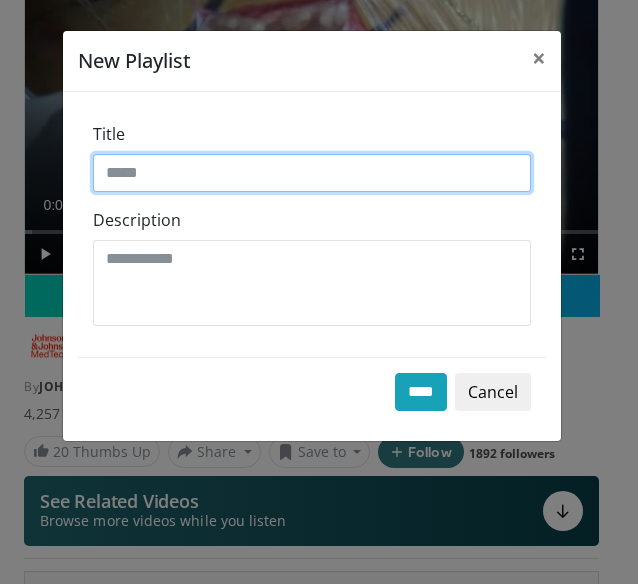 click on "Title" at bounding box center (312, 173) 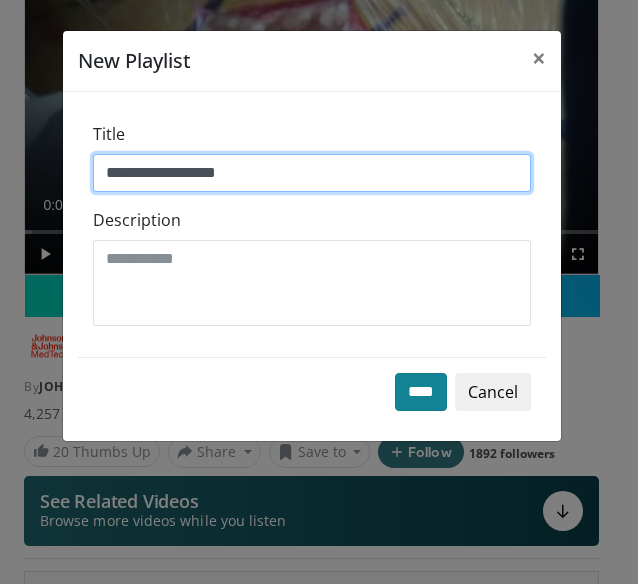 type on "**********" 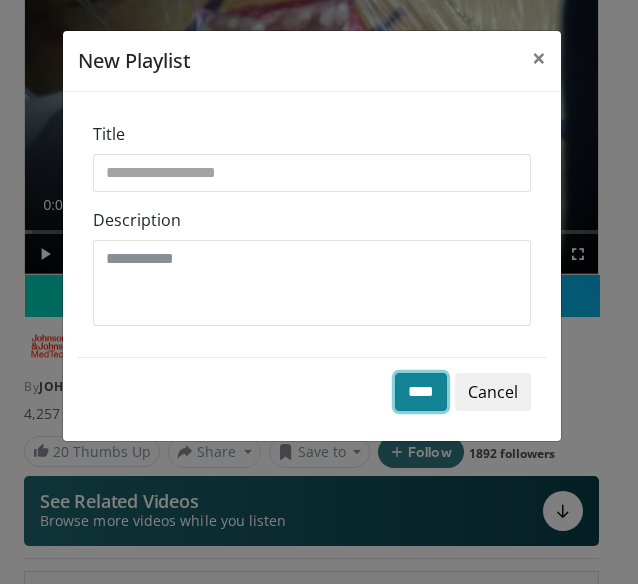 click on "****" at bounding box center (421, 392) 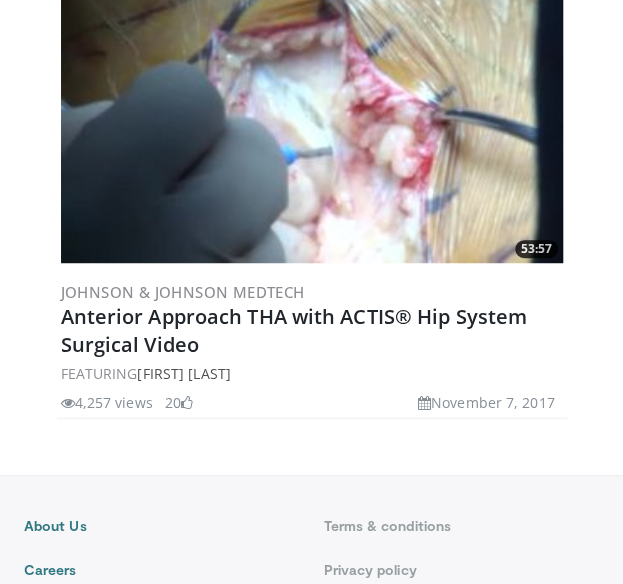 scroll, scrollTop: 169, scrollLeft: 0, axis: vertical 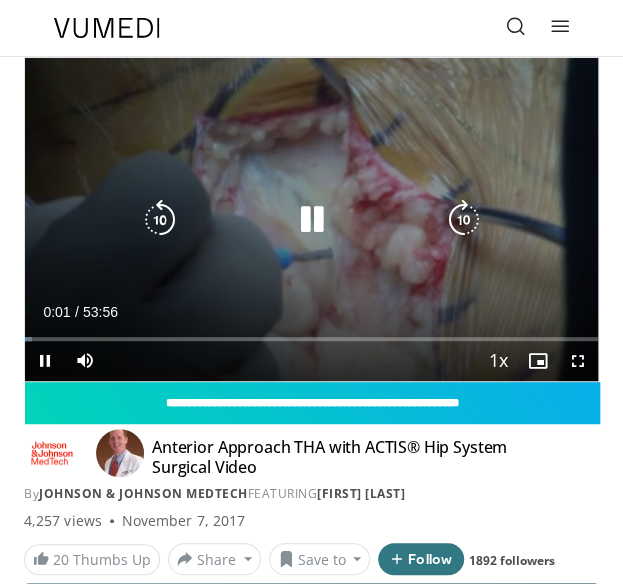 click at bounding box center (311, 220) 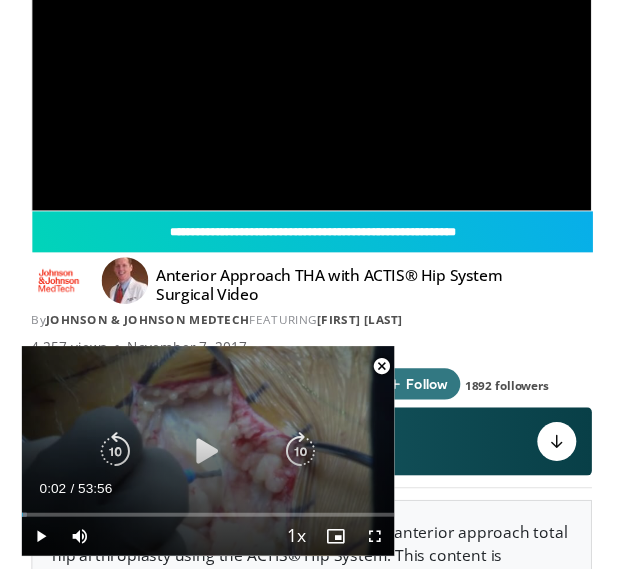 scroll, scrollTop: 166, scrollLeft: 0, axis: vertical 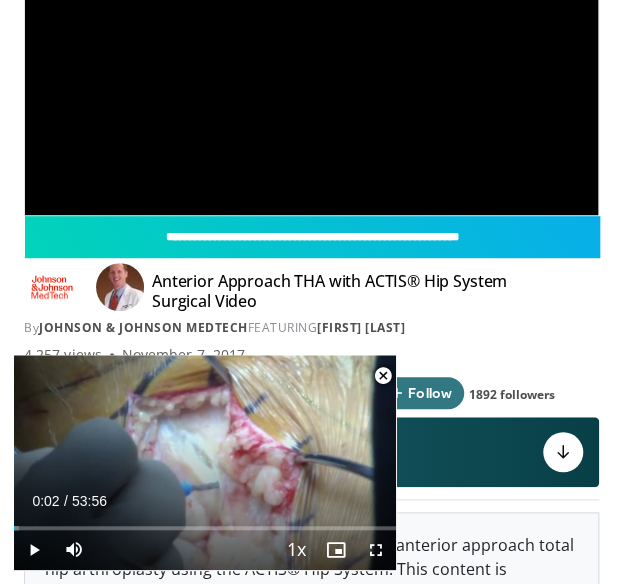 click at bounding box center [383, 376] 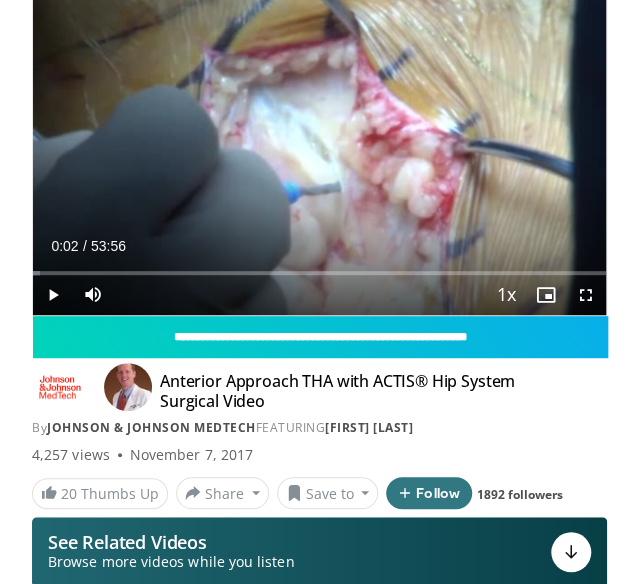 scroll, scrollTop: 0, scrollLeft: 0, axis: both 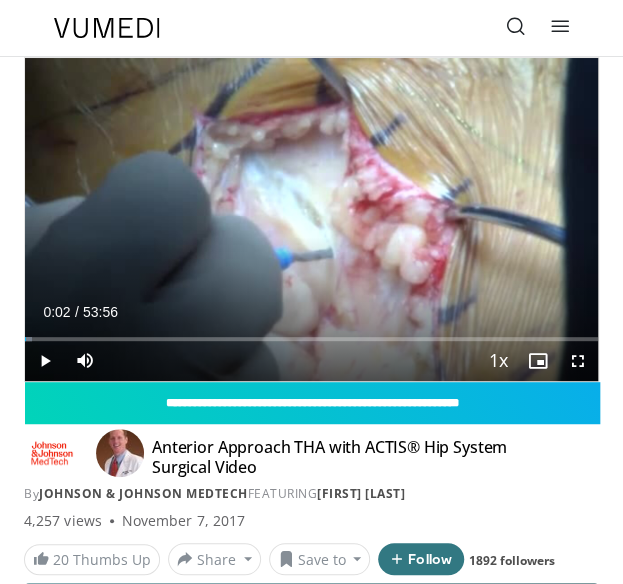 click at bounding box center [516, 28] 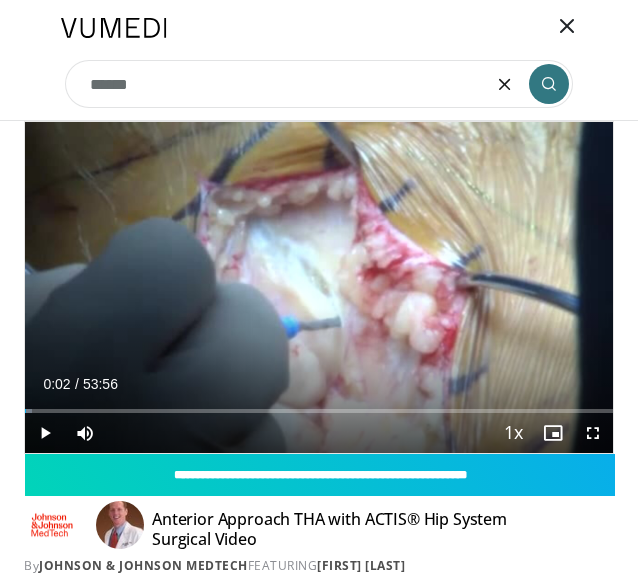 type on "******" 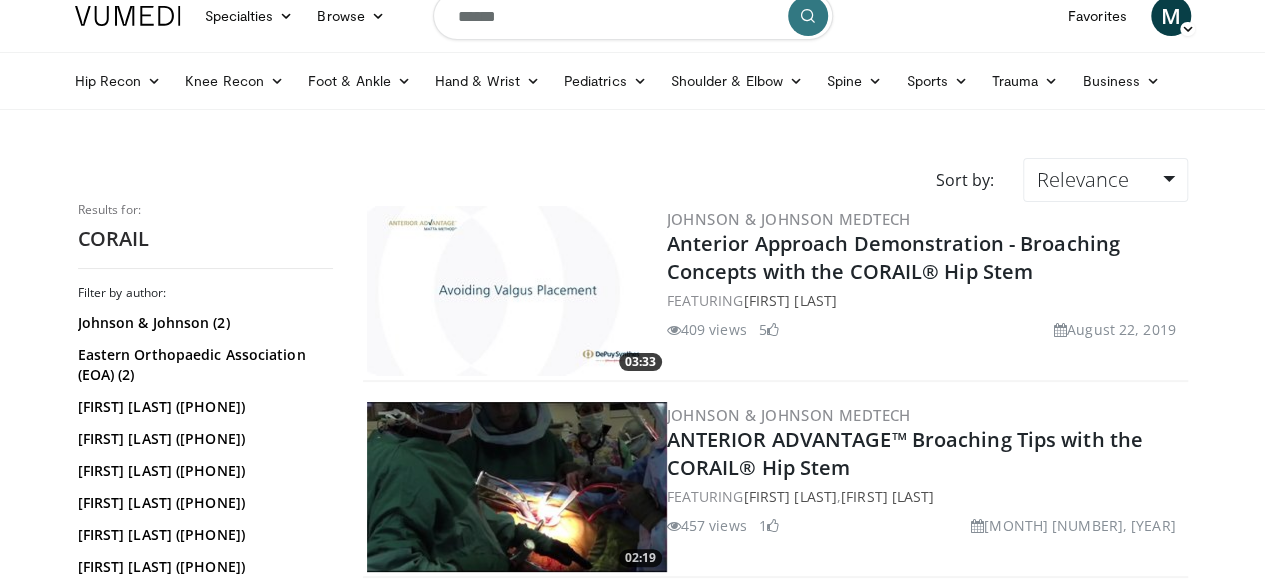 scroll, scrollTop: 33, scrollLeft: 0, axis: vertical 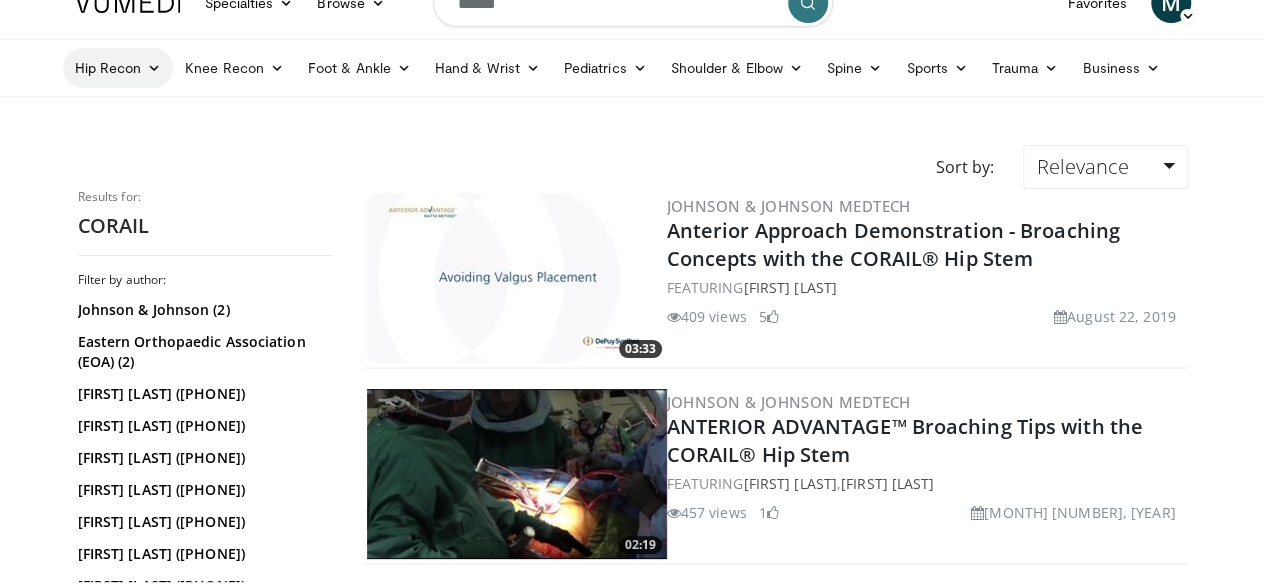 click at bounding box center (154, 68) 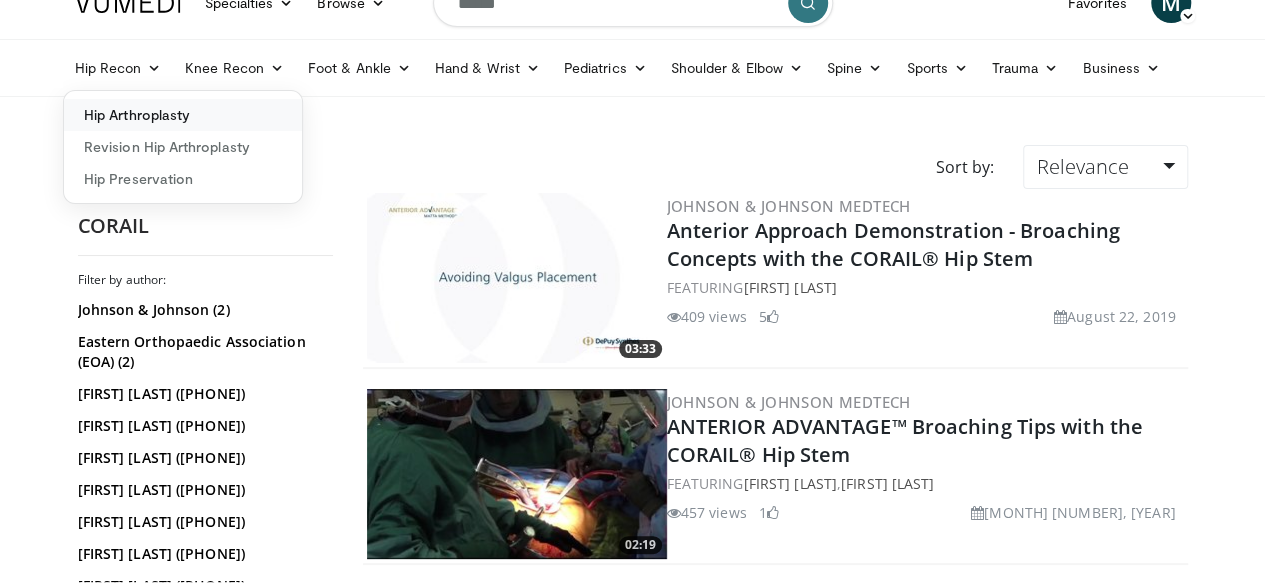 click on "Hip Arthroplasty" at bounding box center (183, 115) 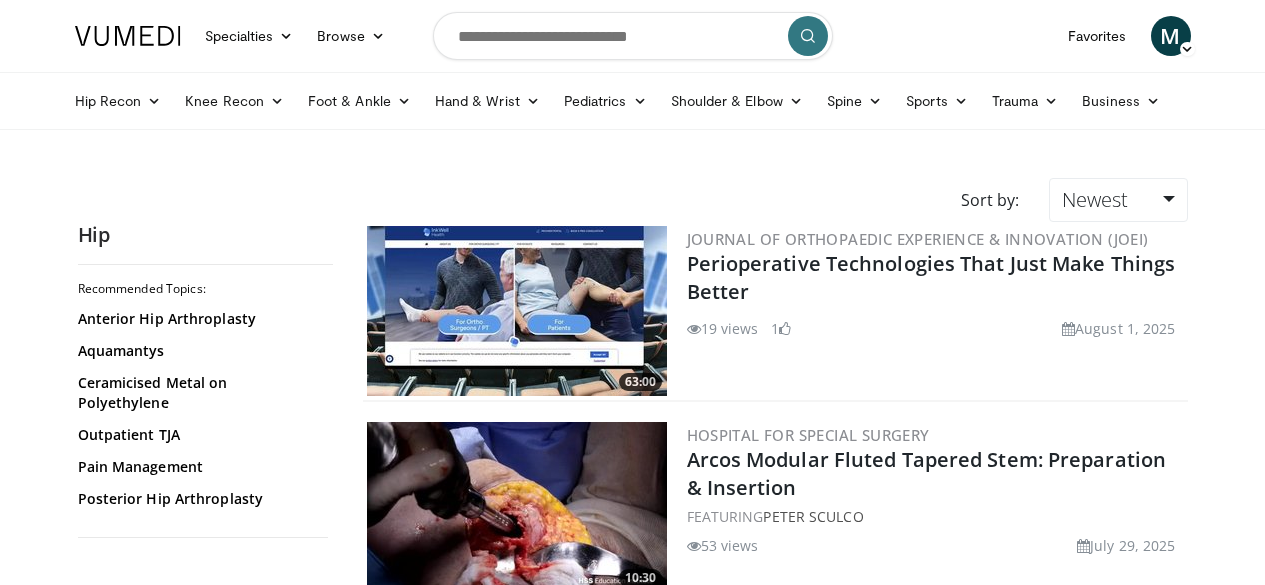 scroll, scrollTop: 0, scrollLeft: 0, axis: both 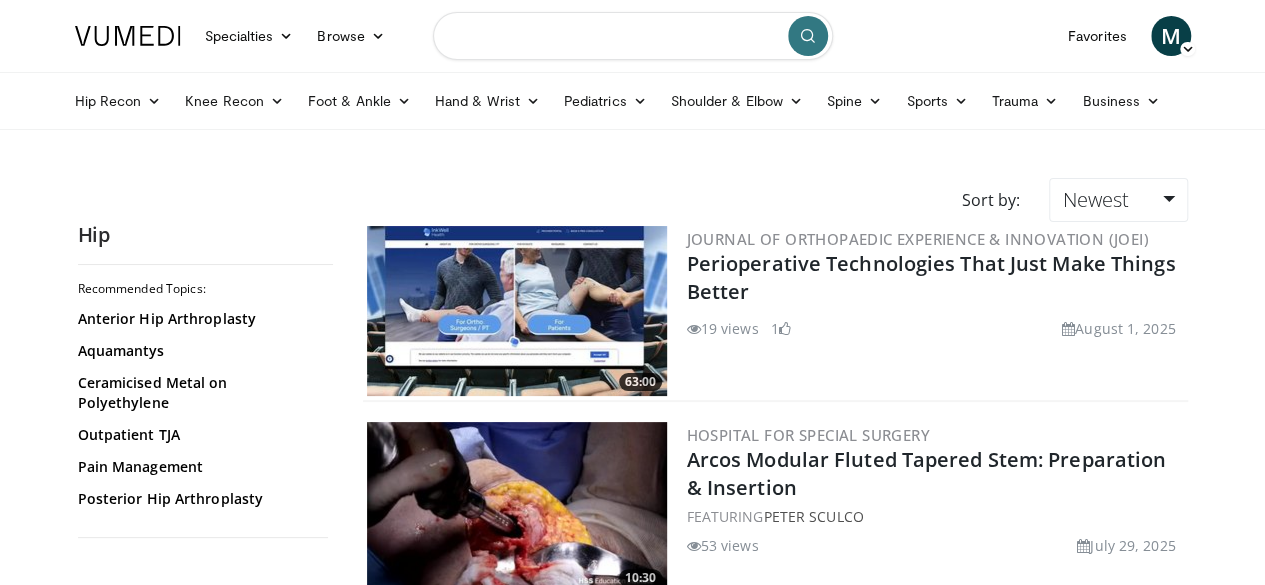 click at bounding box center [633, 36] 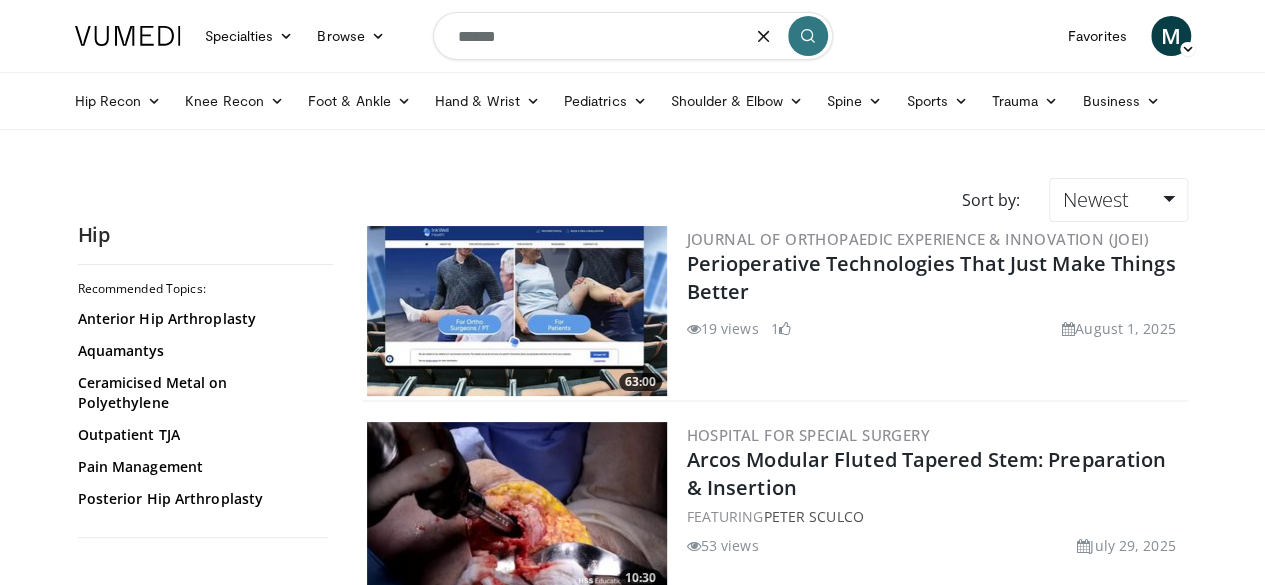type on "******" 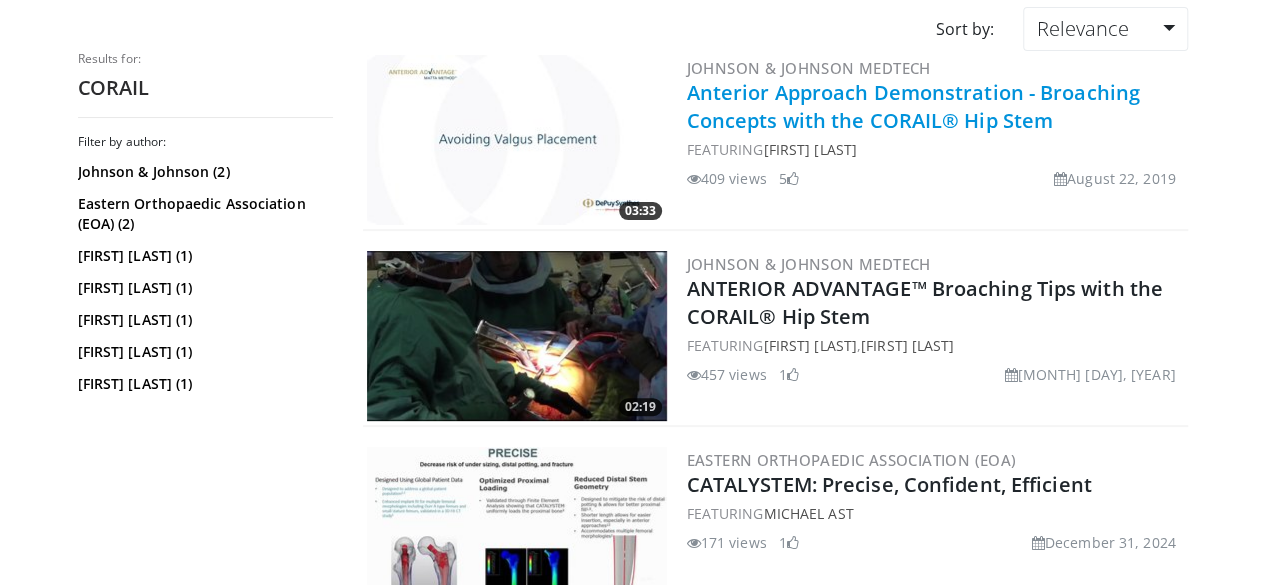 scroll, scrollTop: 0, scrollLeft: 0, axis: both 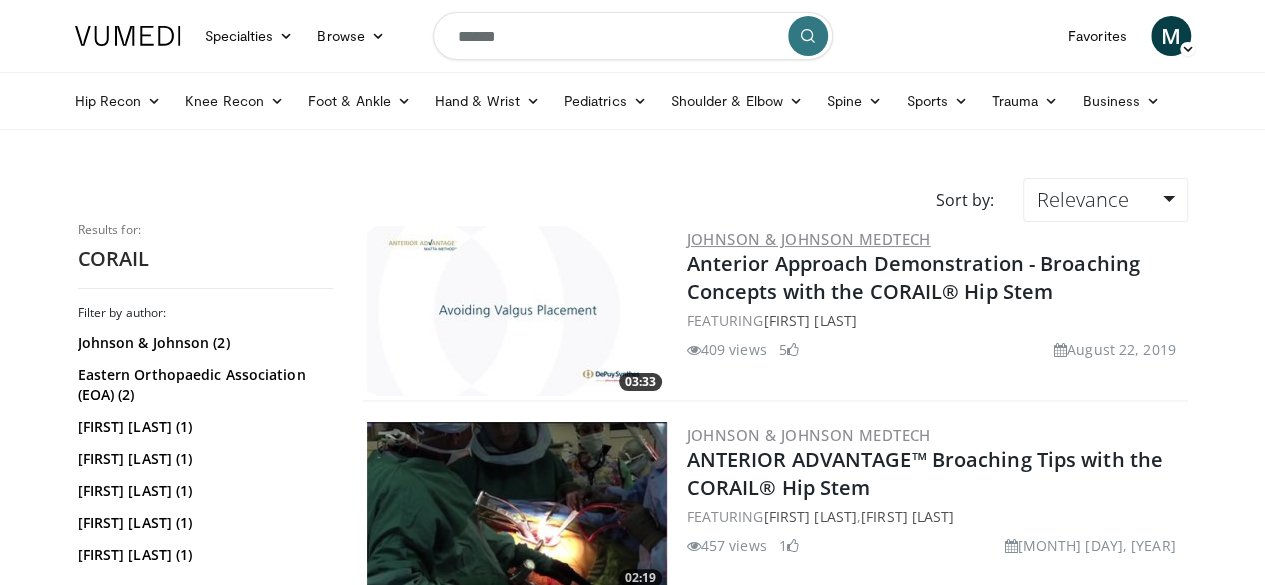 click on "Johnson & Johnson MedTech" at bounding box center [809, 239] 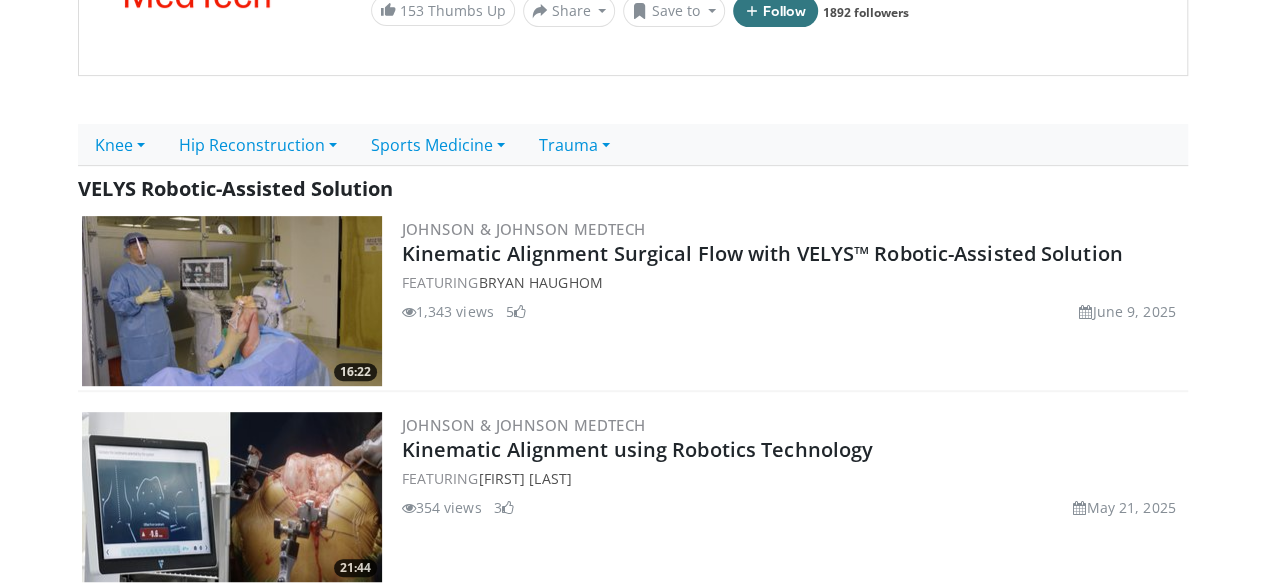 scroll, scrollTop: 330, scrollLeft: 0, axis: vertical 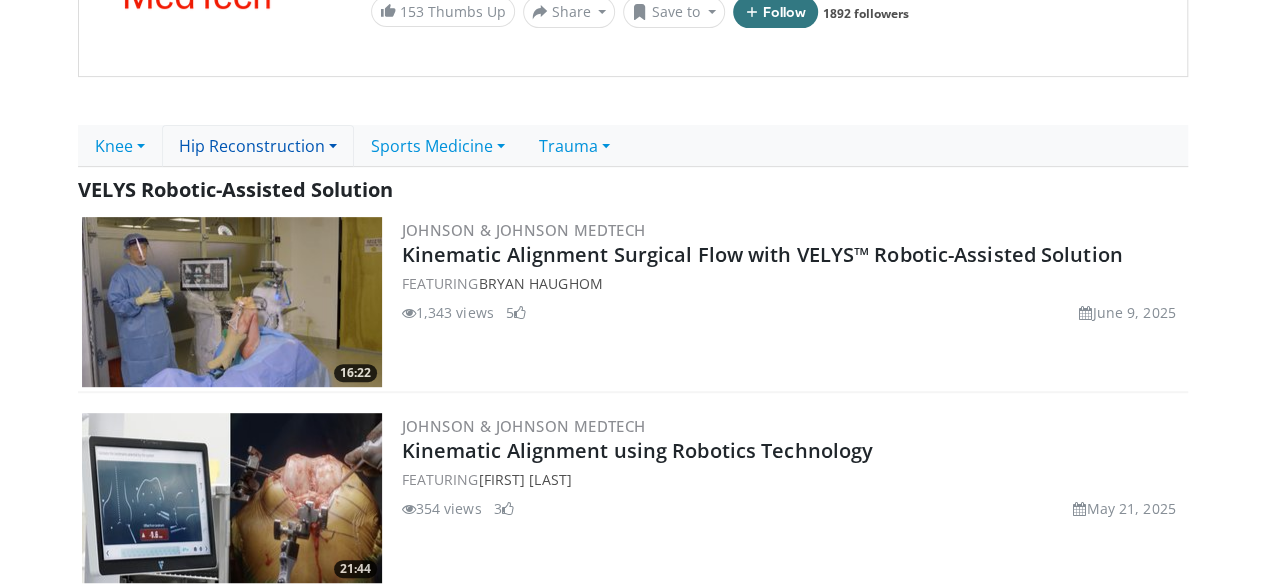 click on "Hip Reconstruction" at bounding box center [258, 146] 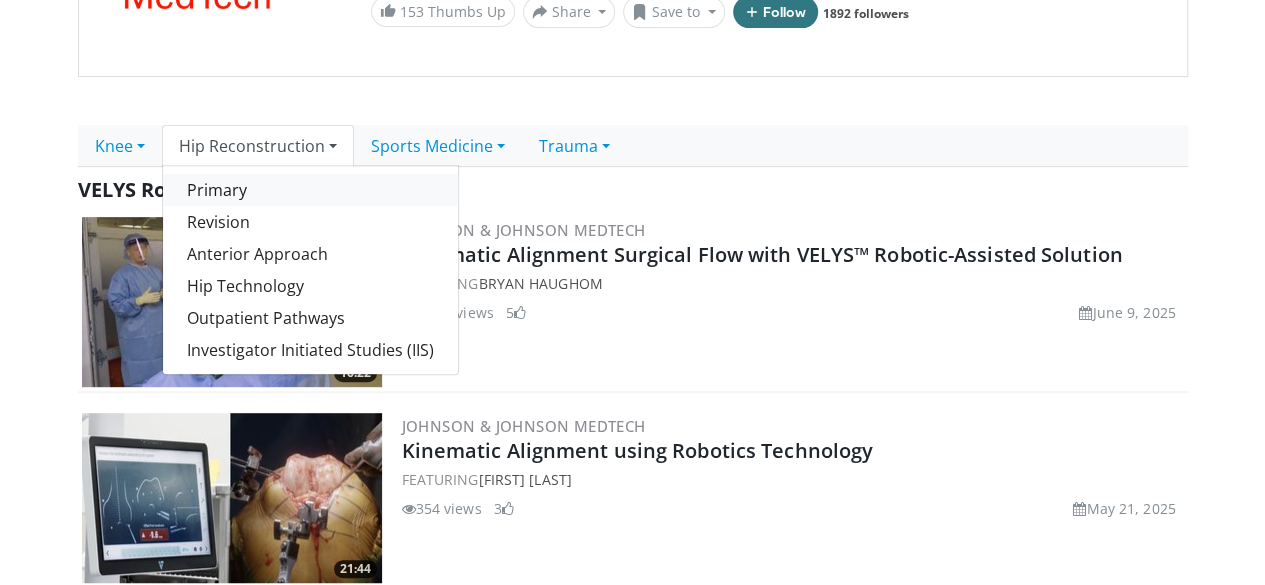 click on "Primary" at bounding box center [310, 190] 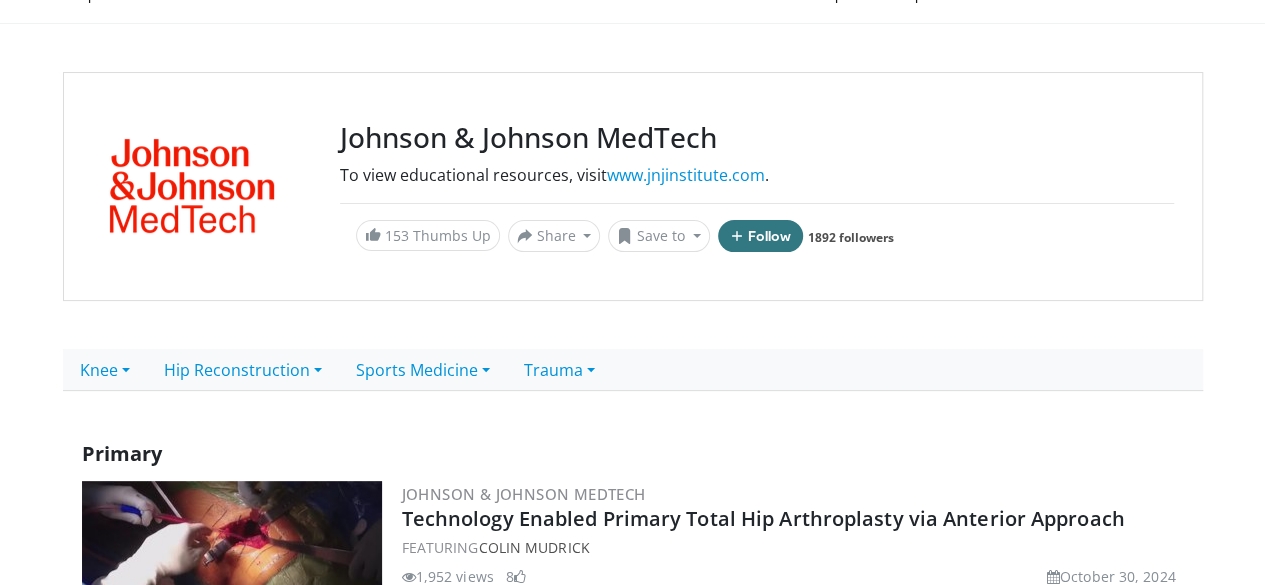 scroll, scrollTop: 0, scrollLeft: 0, axis: both 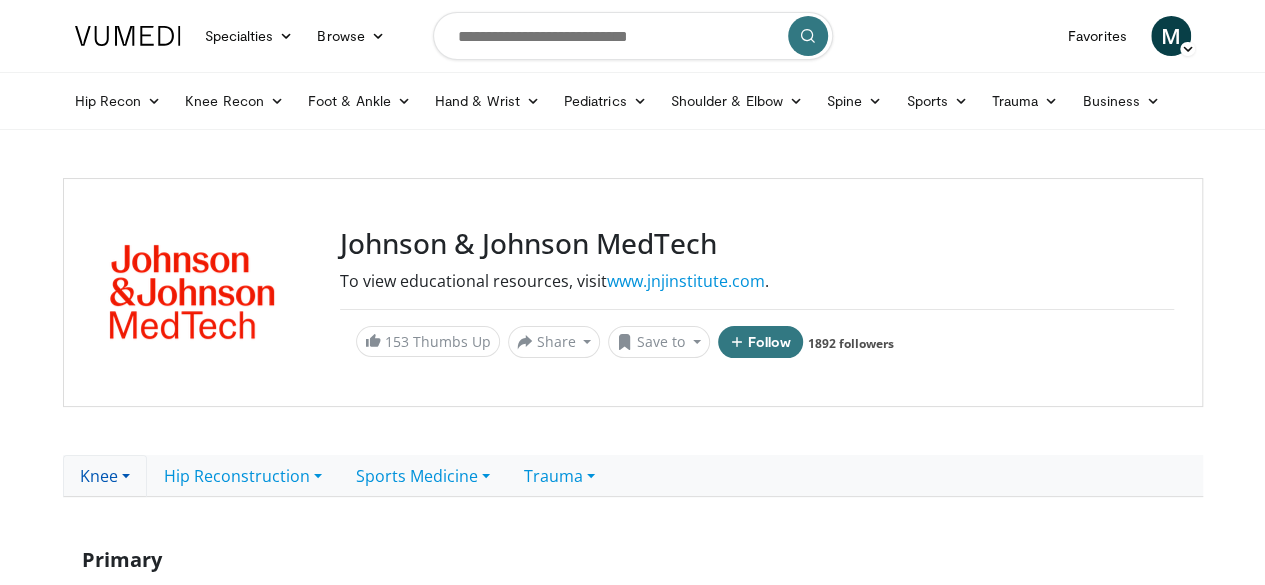 click on "Knee" at bounding box center [105, 476] 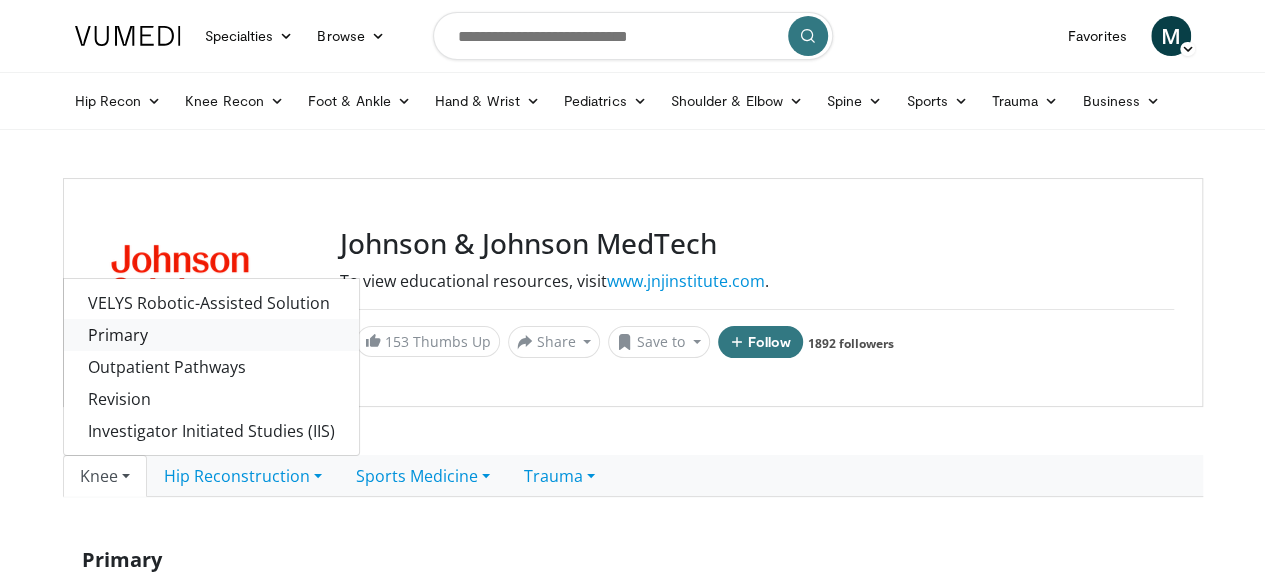 click on "Primary" at bounding box center [211, 335] 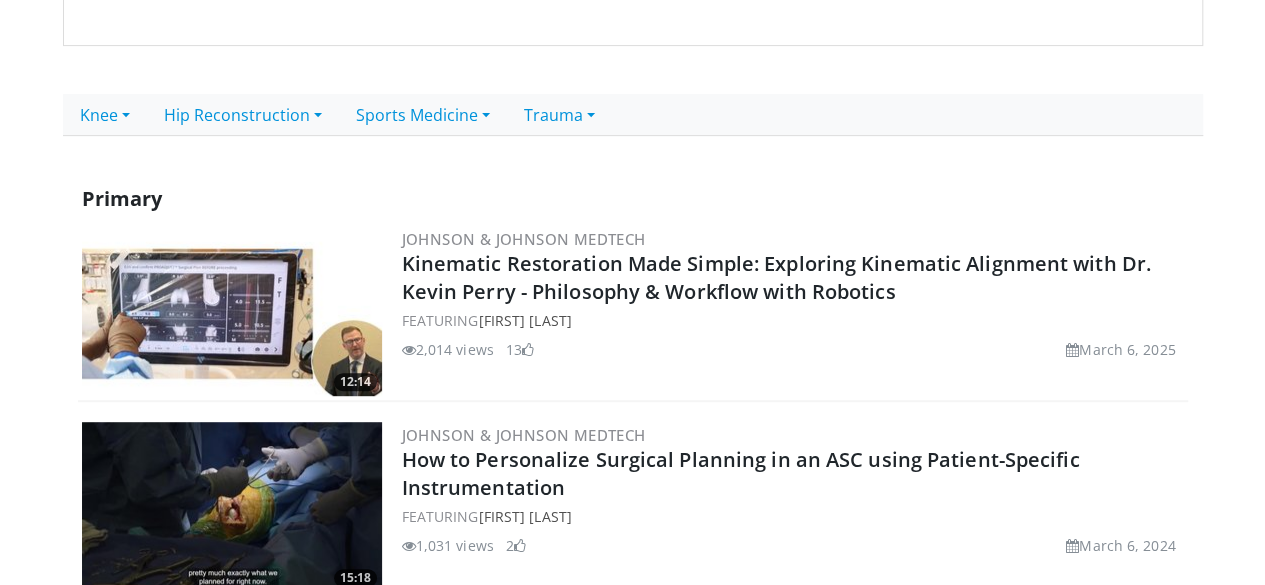 scroll, scrollTop: 0, scrollLeft: 0, axis: both 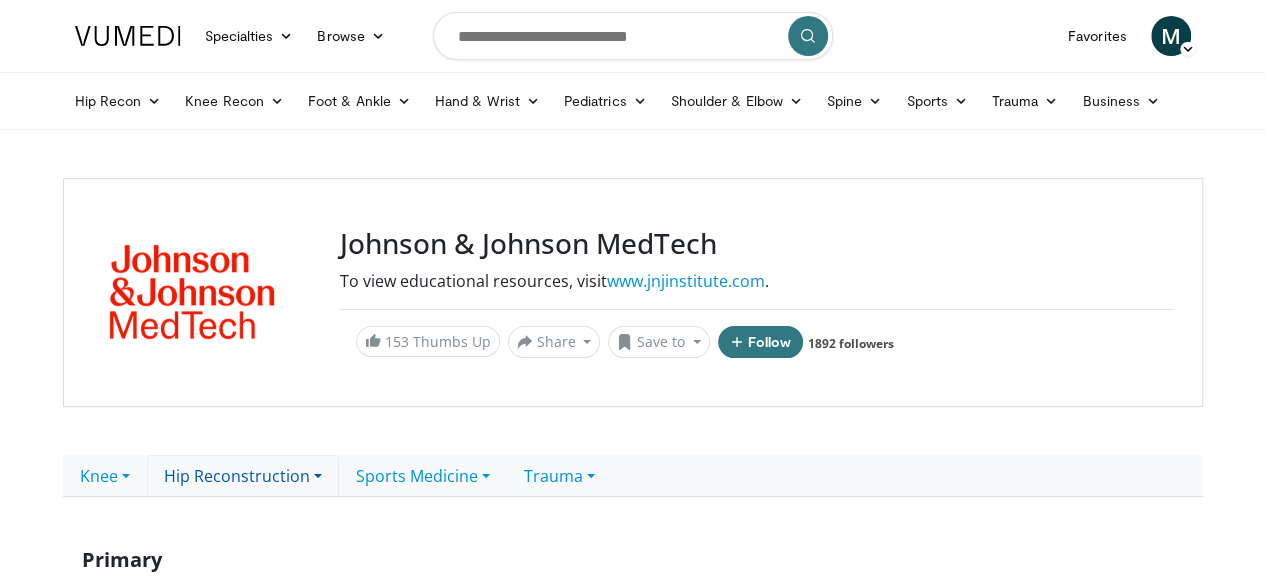 click on "Hip Reconstruction" at bounding box center [243, 476] 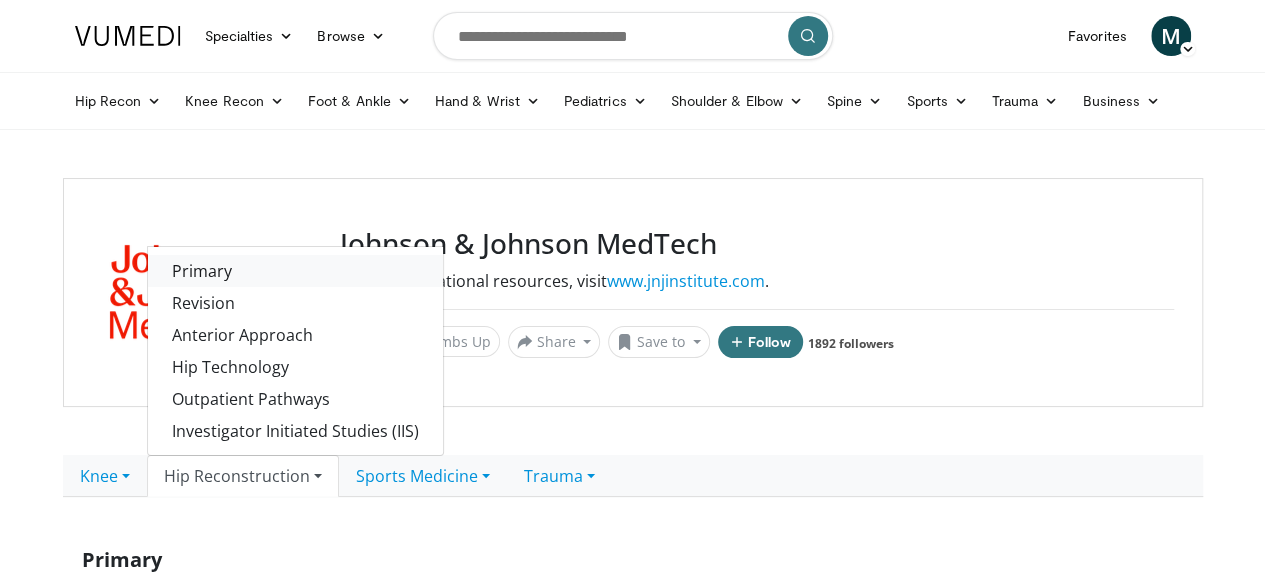 click on "Primary" at bounding box center (295, 271) 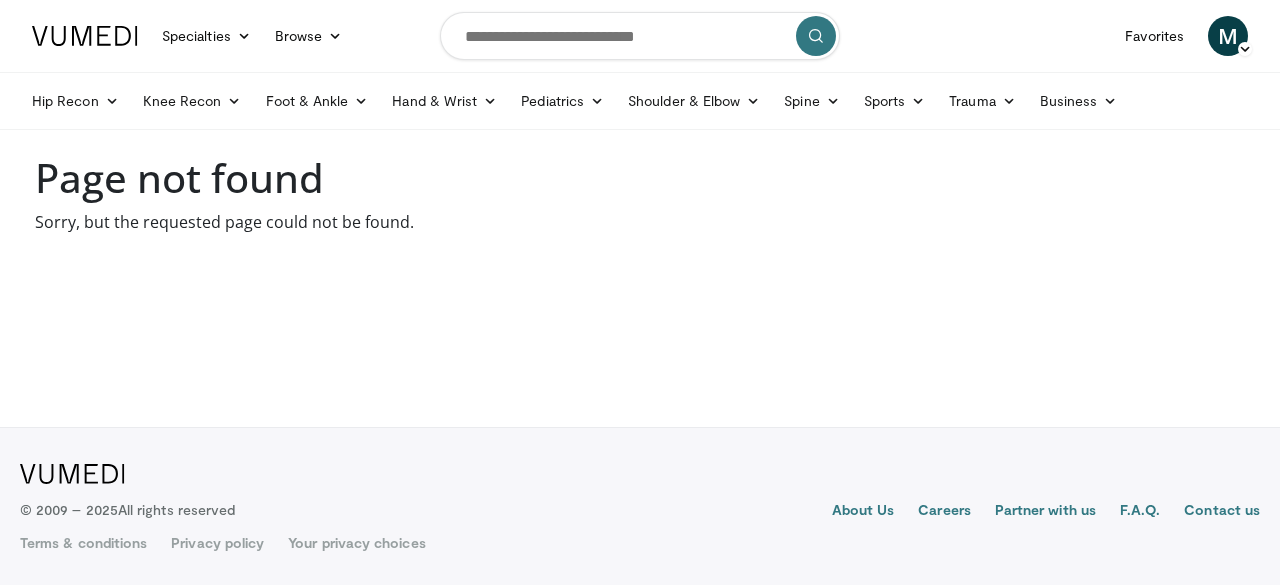 scroll, scrollTop: 0, scrollLeft: 0, axis: both 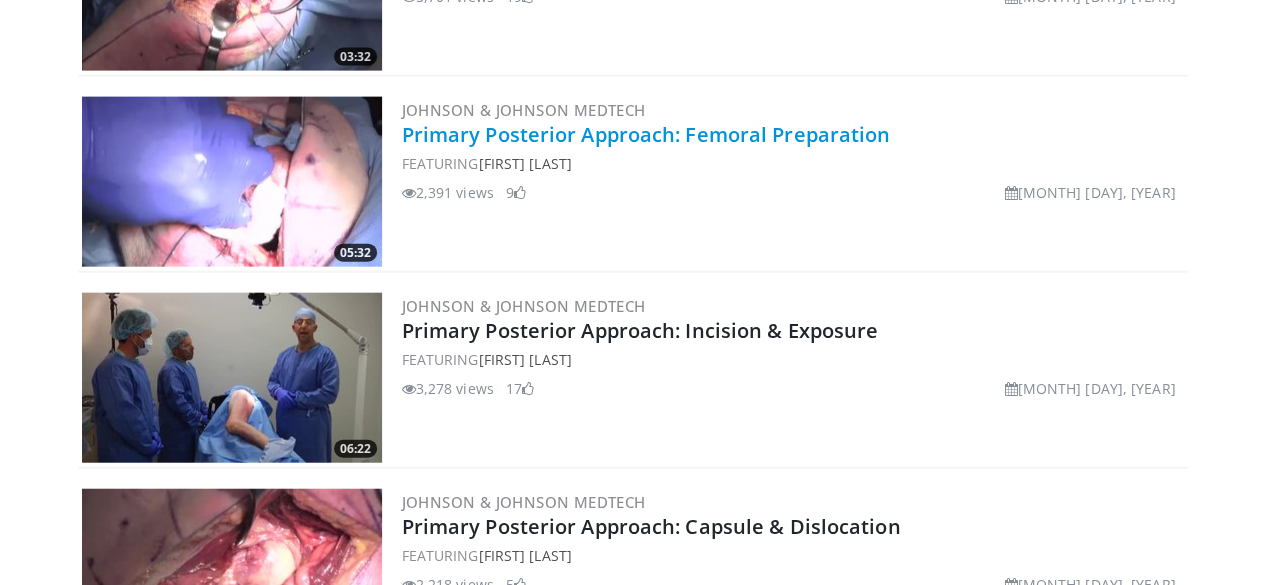 click on "Primary Posterior Approach: Femoral Preparation" at bounding box center (646, 134) 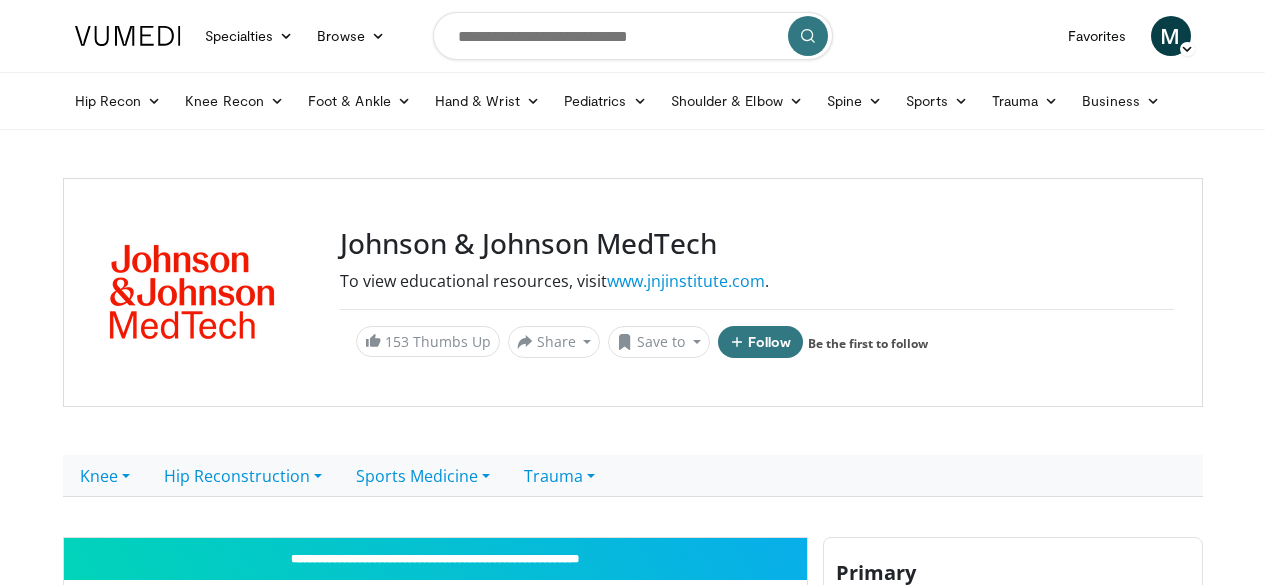 scroll, scrollTop: 0, scrollLeft: 0, axis: both 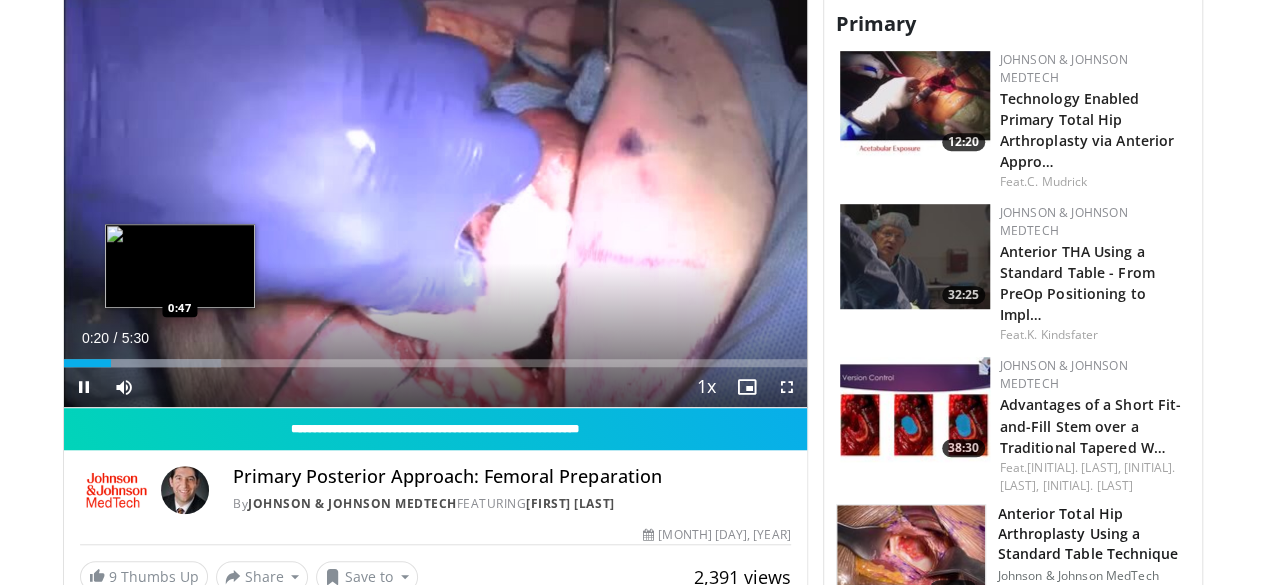 click on "Loaded :  21.17% 0:20 0:47" at bounding box center [435, 363] 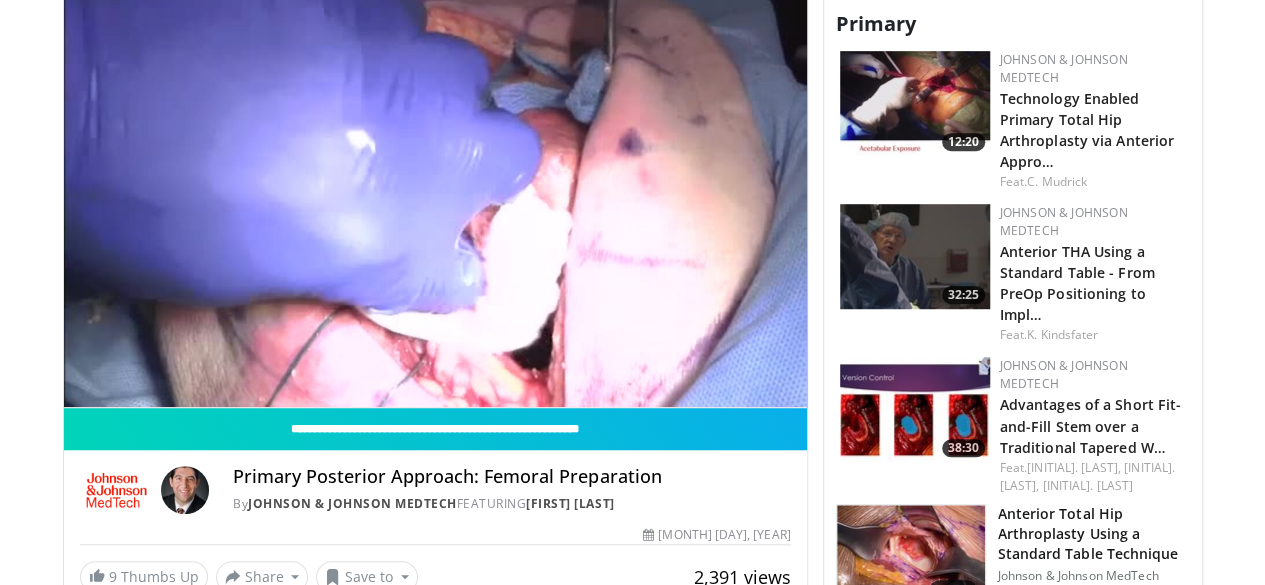 click on "10 seconds
Tap to unmute" at bounding box center [435, 198] 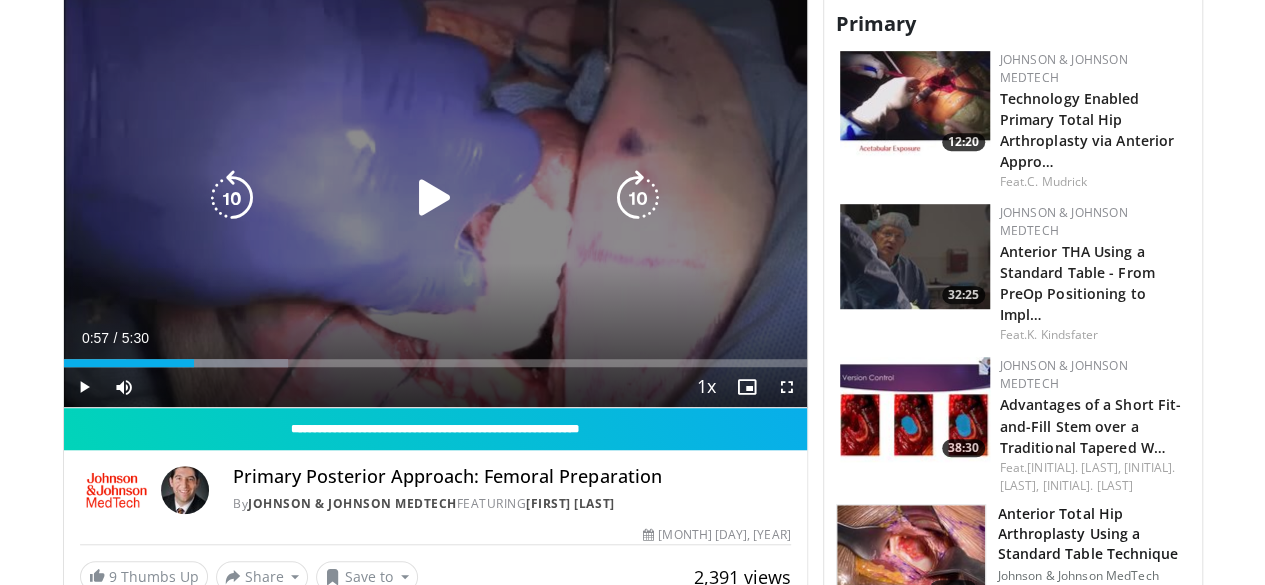 click at bounding box center [435, 198] 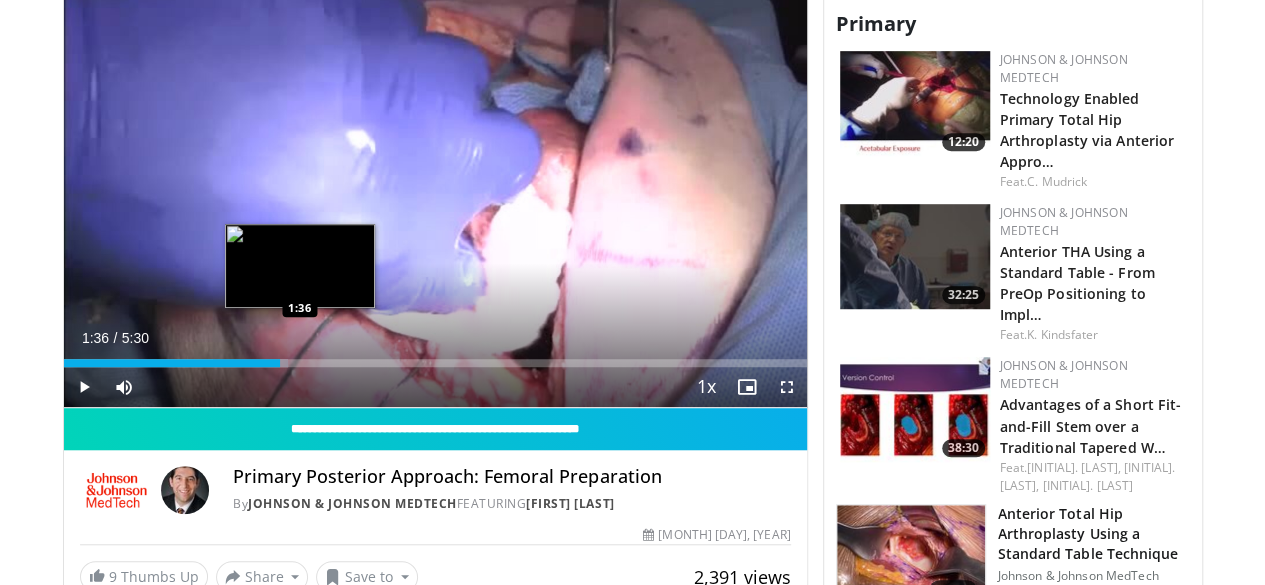 click on "Loaded :  30.24% 1:36 1:36" at bounding box center [435, 363] 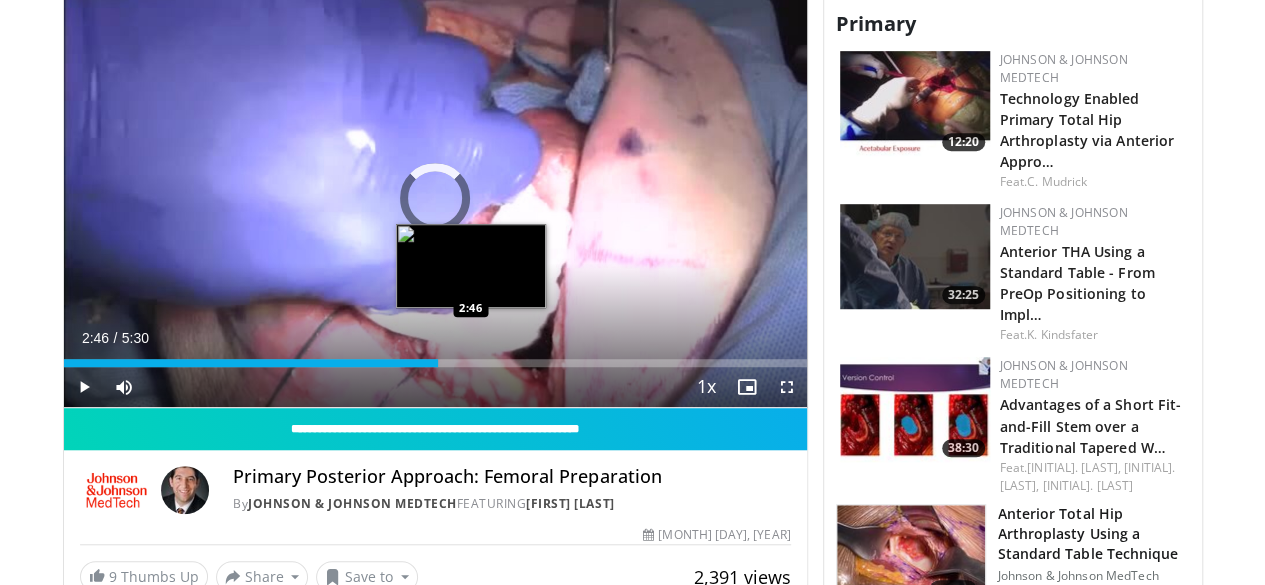 click on "Loaded :  0.00% 1:41 2:46" at bounding box center [435, 363] 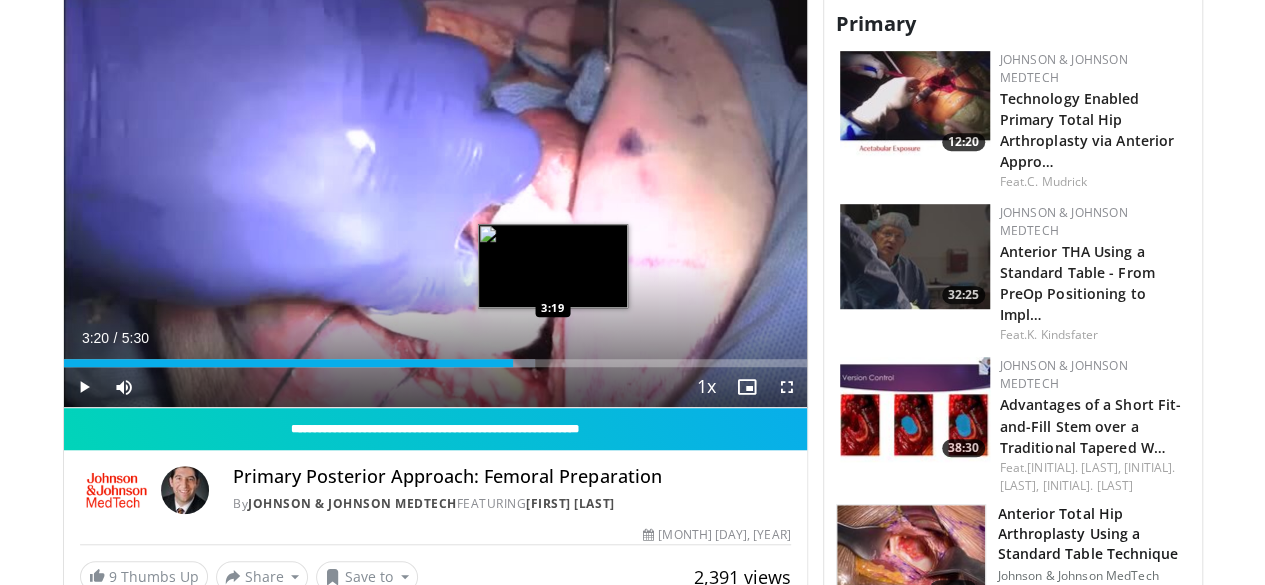 click on "Loaded :  63.51% 3:04 3:19" at bounding box center [435, 363] 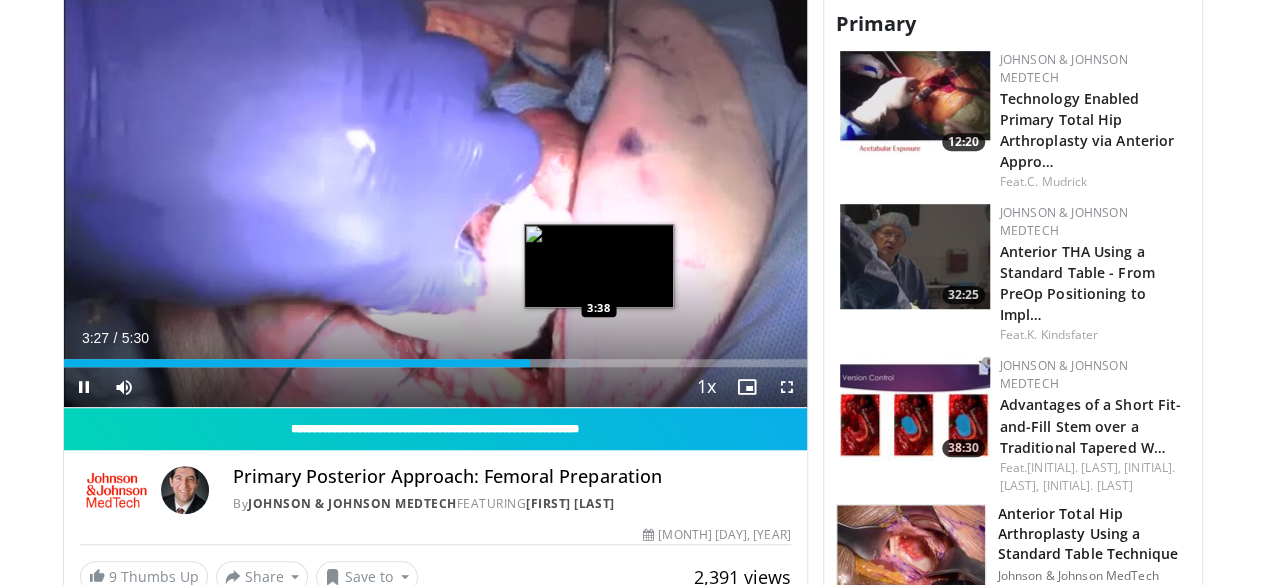 click at bounding box center [521, 363] 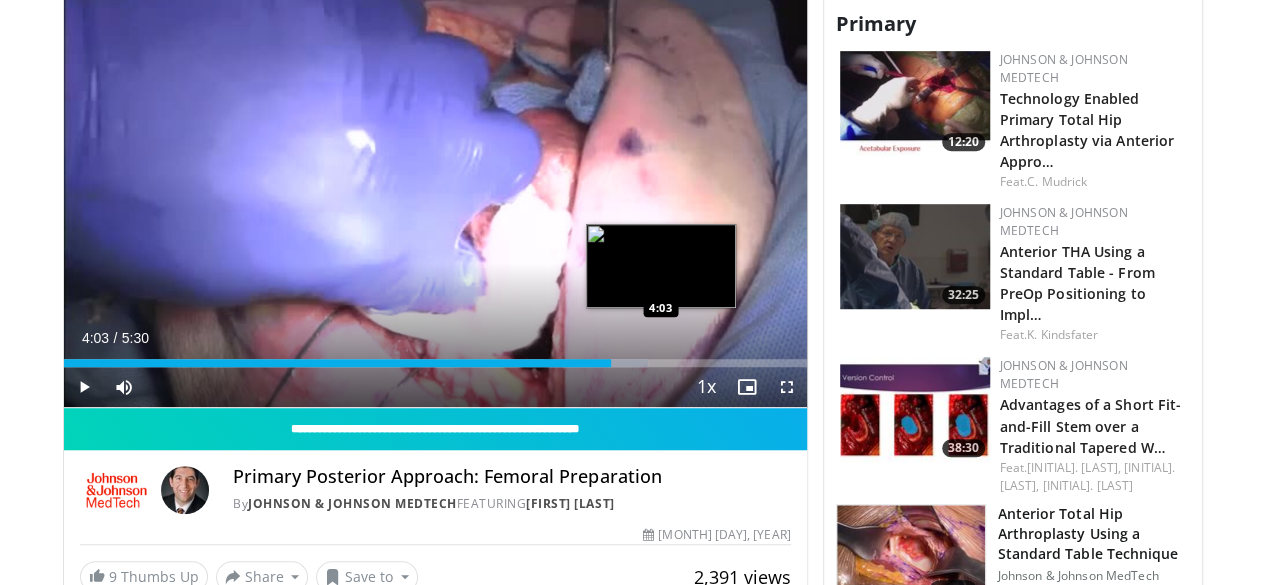 click on "Loaded :  78.63% 3:47 4:03" at bounding box center (435, 363) 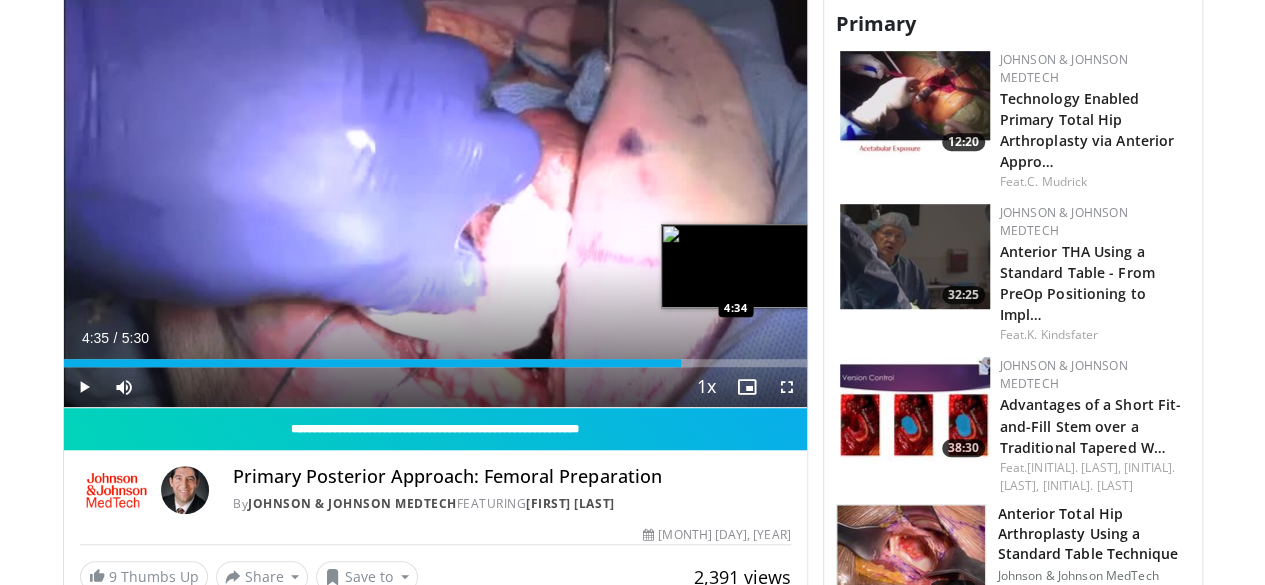 click on "Loaded :  84.68% 4:35 4:34" at bounding box center [435, 363] 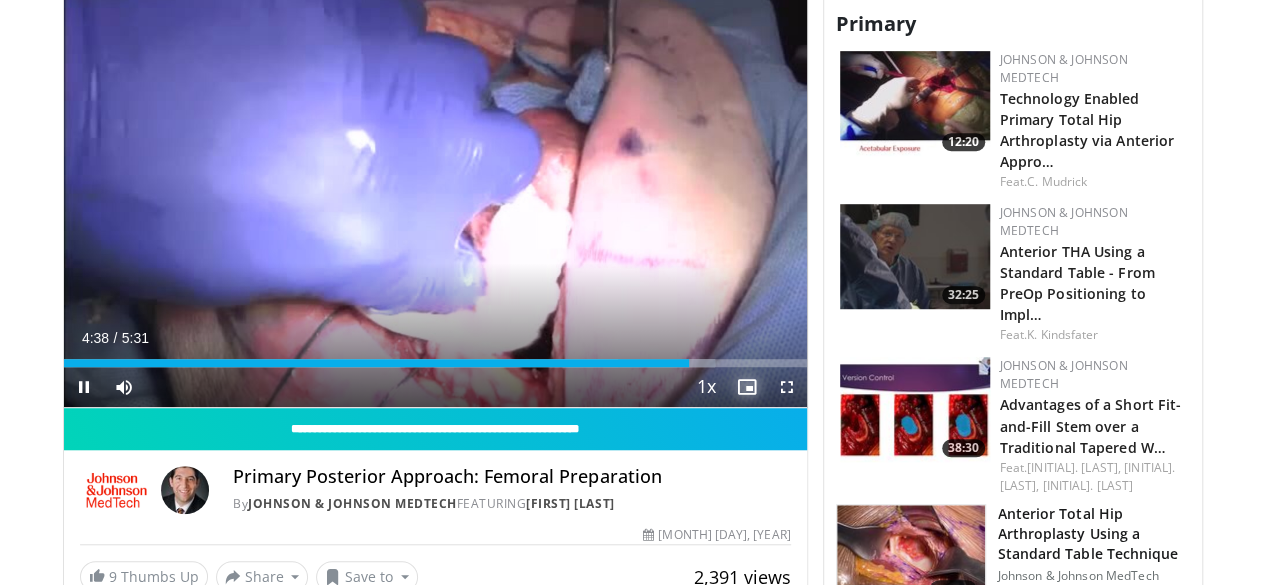 click at bounding box center (747, 387) 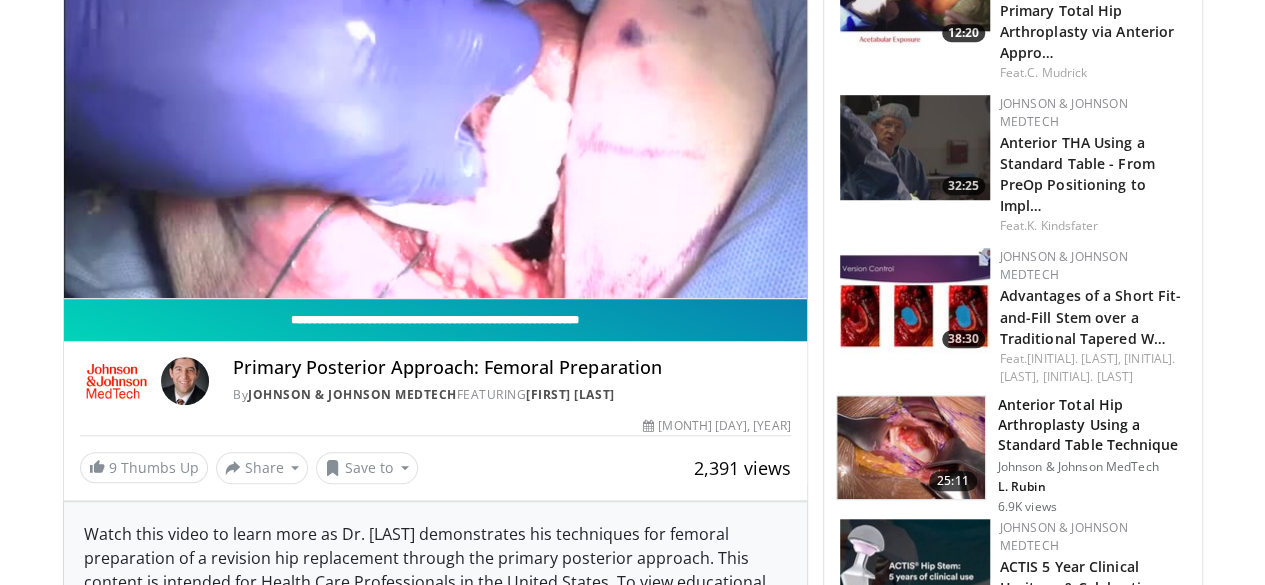 scroll, scrollTop: 659, scrollLeft: 0, axis: vertical 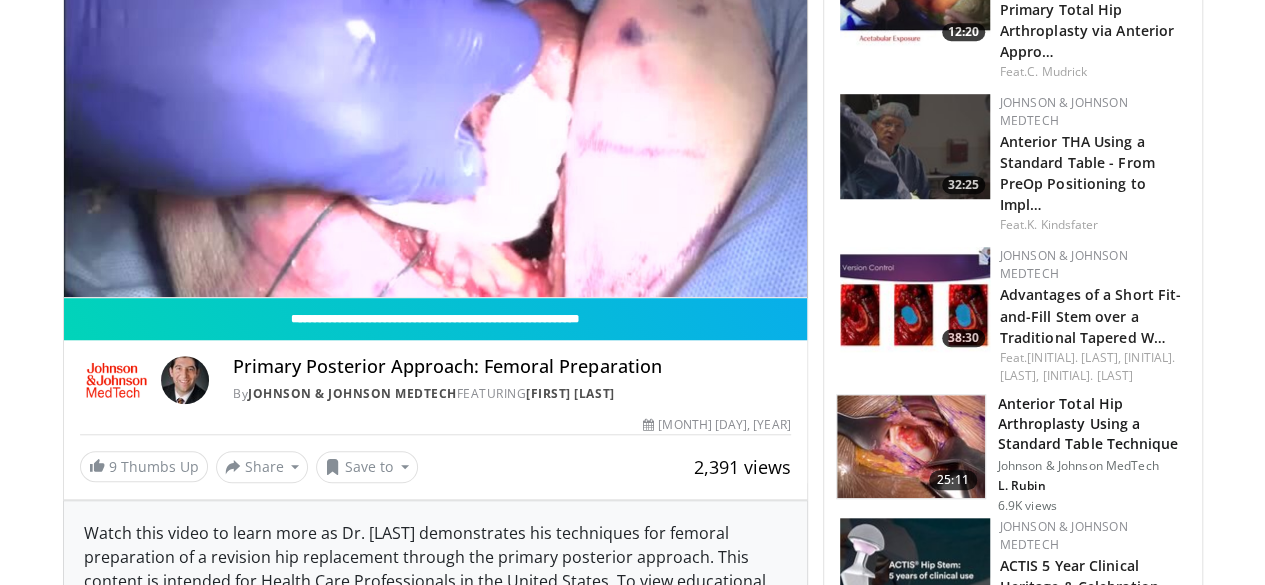 drag, startPoint x: 395, startPoint y: 471, endPoint x: 308, endPoint y: 401, distance: 111.66467 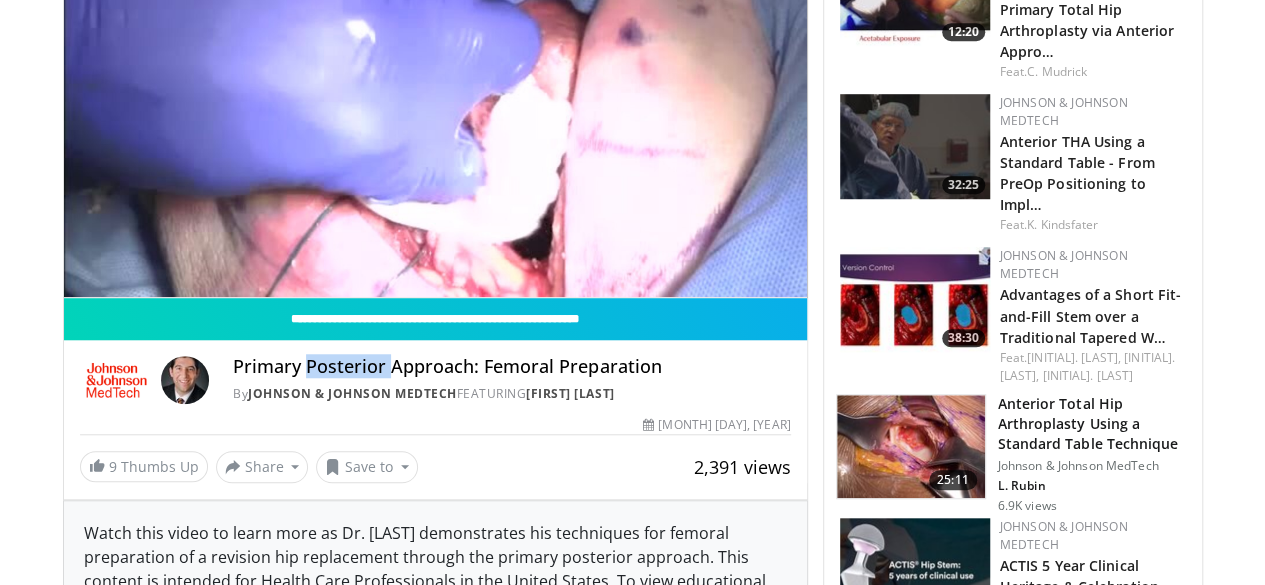 click on "Primary Posterior Approach: Femoral Preparation" at bounding box center [511, 367] 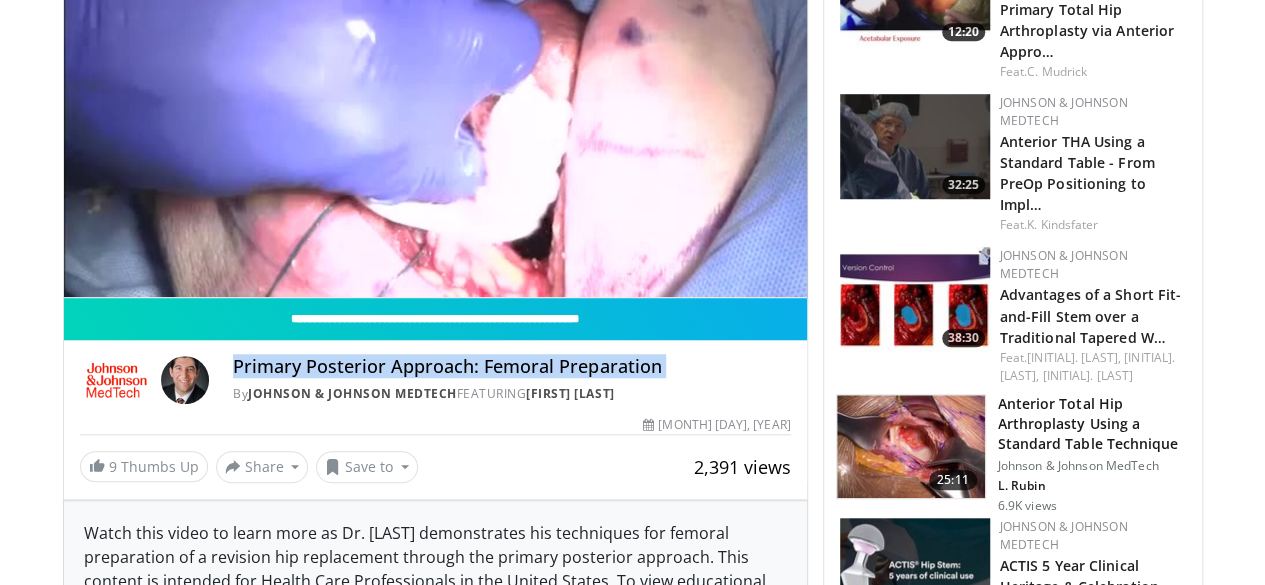 click on "Primary Posterior Approach: Femoral Preparation" at bounding box center (511, 367) 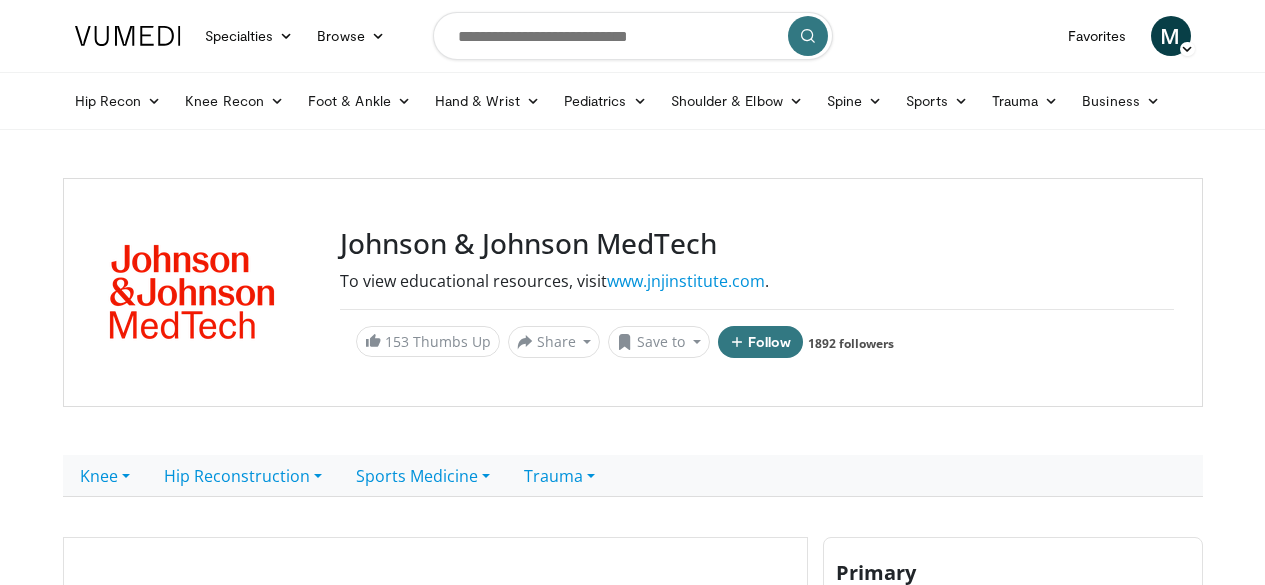 scroll, scrollTop: 0, scrollLeft: 0, axis: both 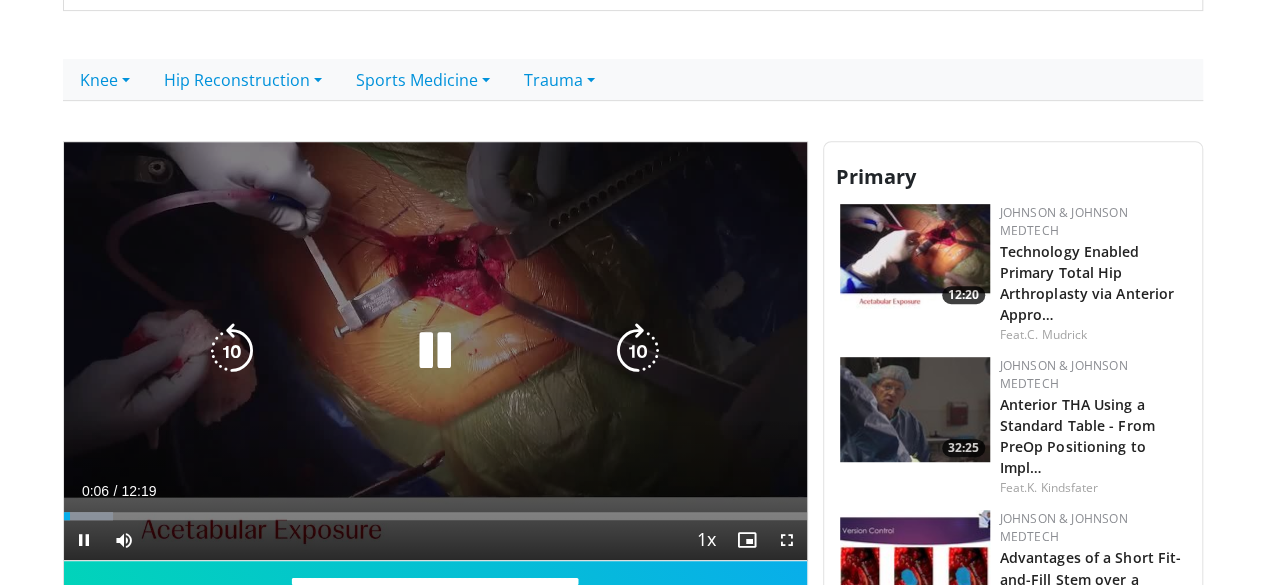click at bounding box center (435, 351) 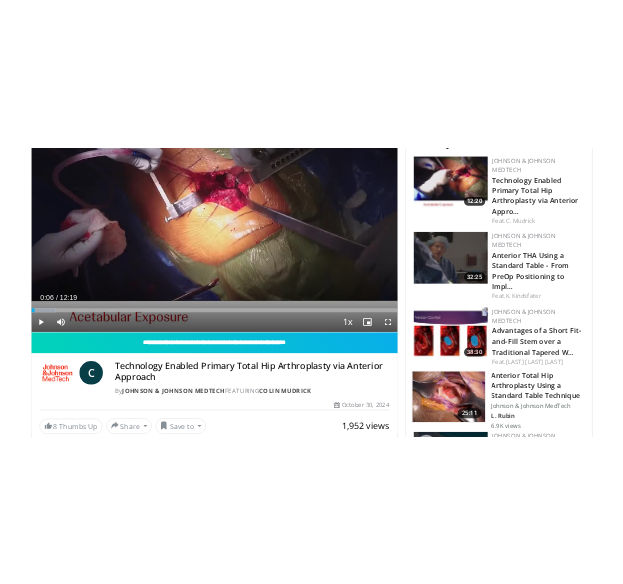 scroll, scrollTop: 582, scrollLeft: 0, axis: vertical 